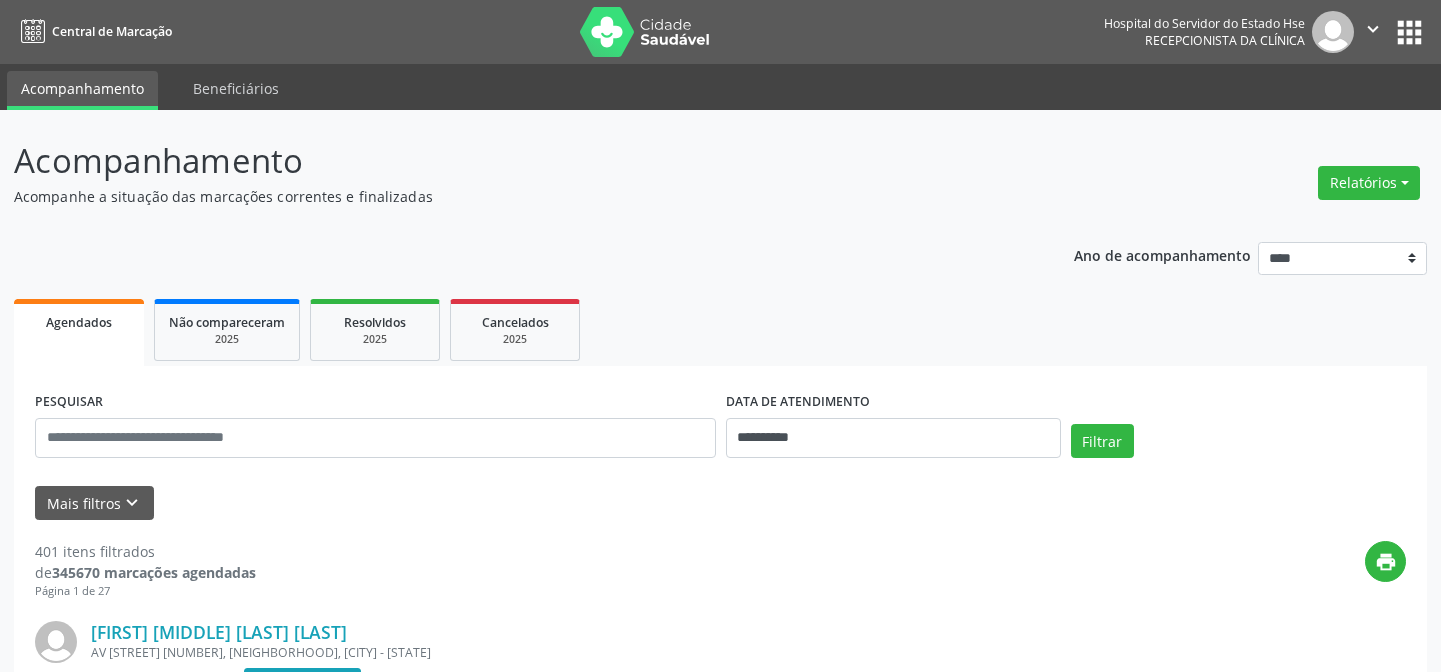 scroll, scrollTop: 0, scrollLeft: 0, axis: both 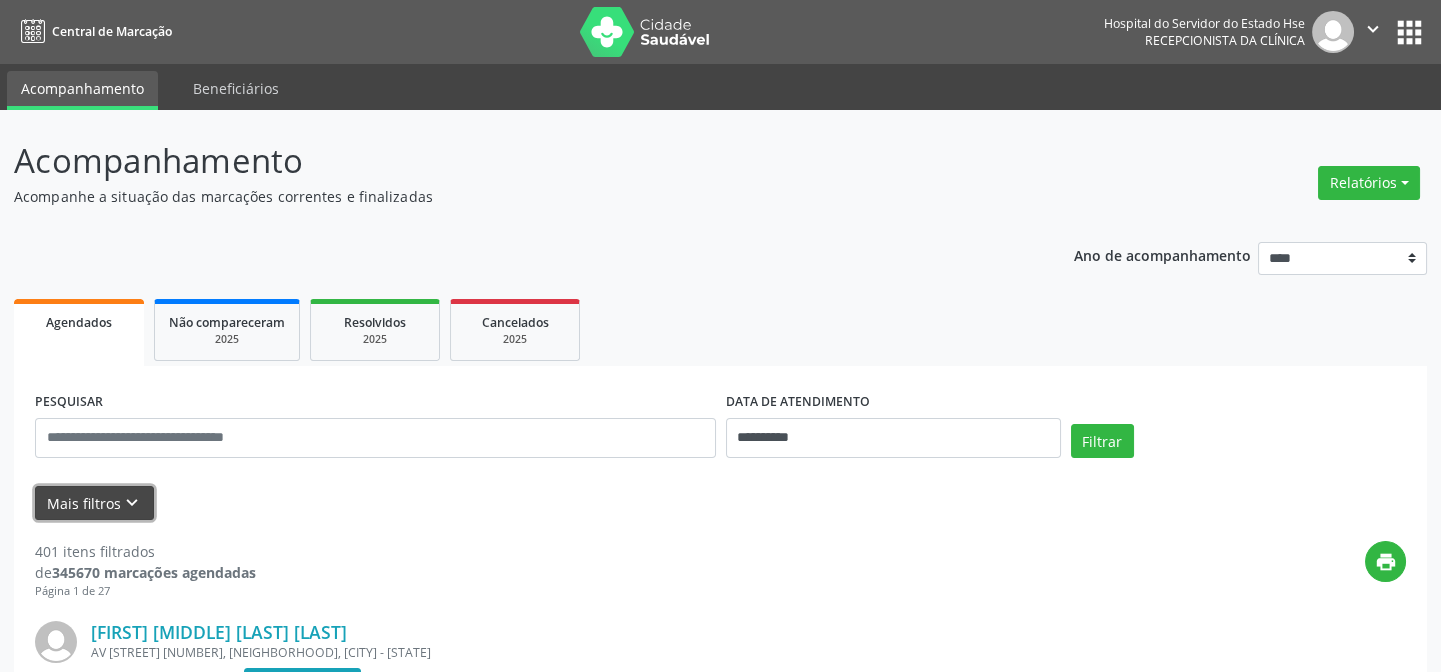 click on "Mais filtros
keyboard_arrow_down" at bounding box center [94, 503] 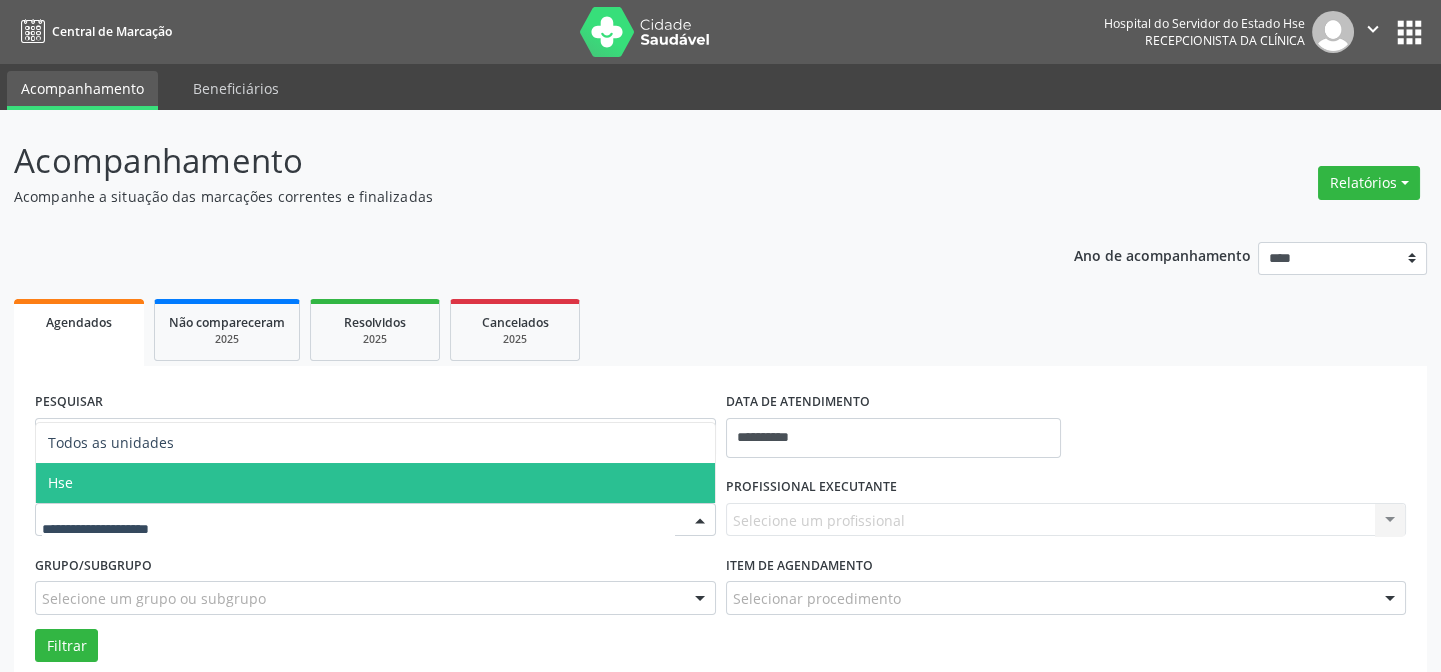 click on "Hse" at bounding box center [375, 483] 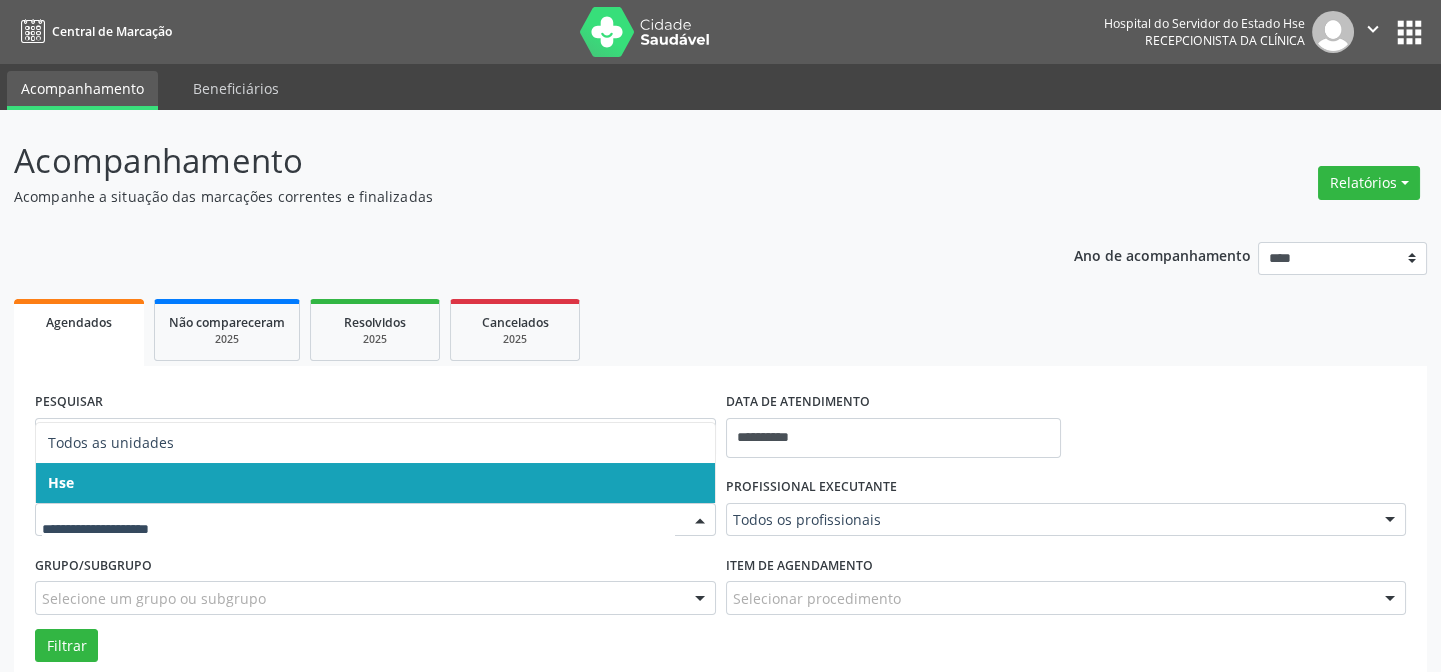 click on "Hse" at bounding box center [375, 483] 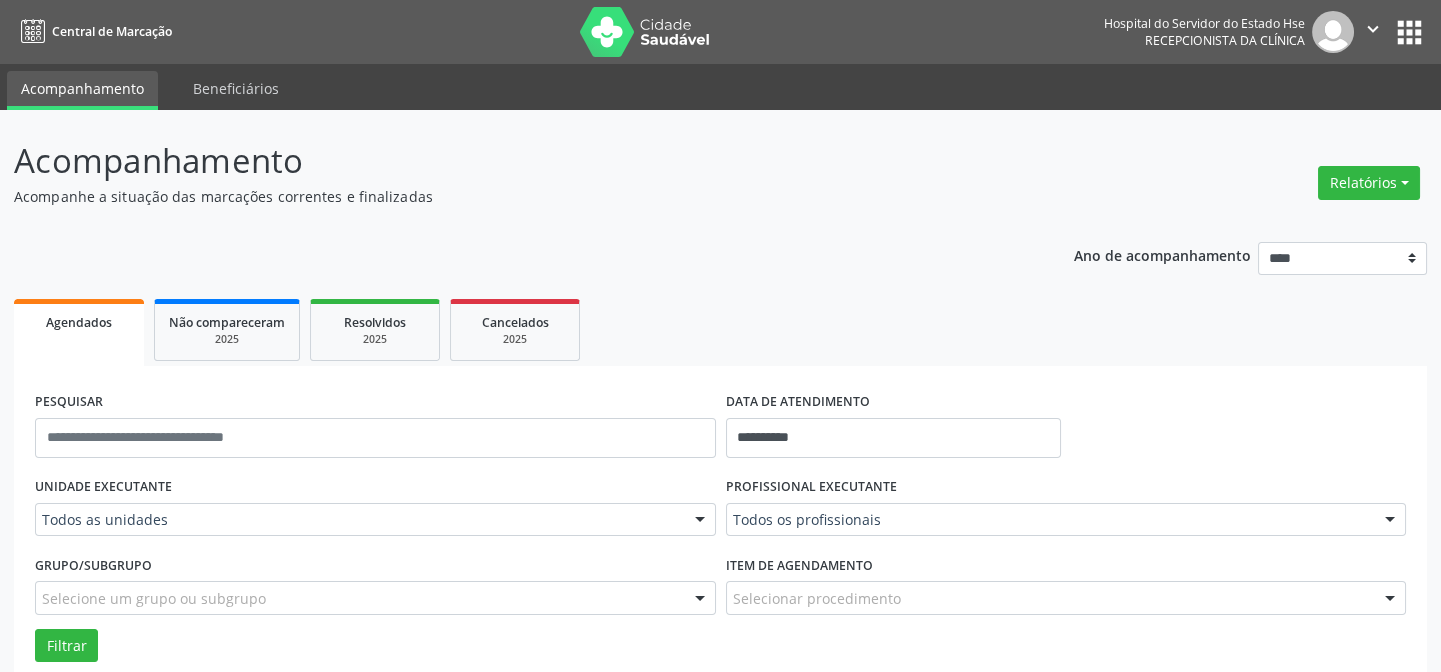 drag, startPoint x: 154, startPoint y: 463, endPoint x: 147, endPoint y: 489, distance: 26.925823 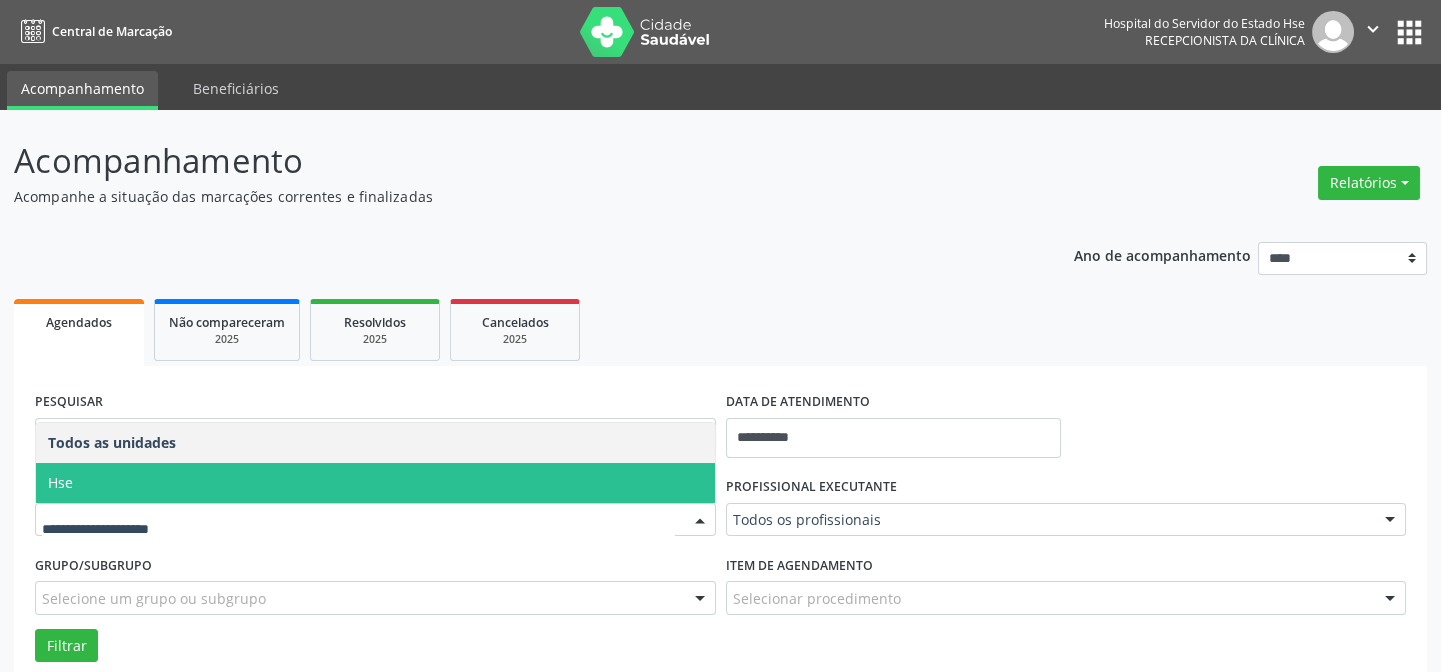click on "Hse" at bounding box center [375, 483] 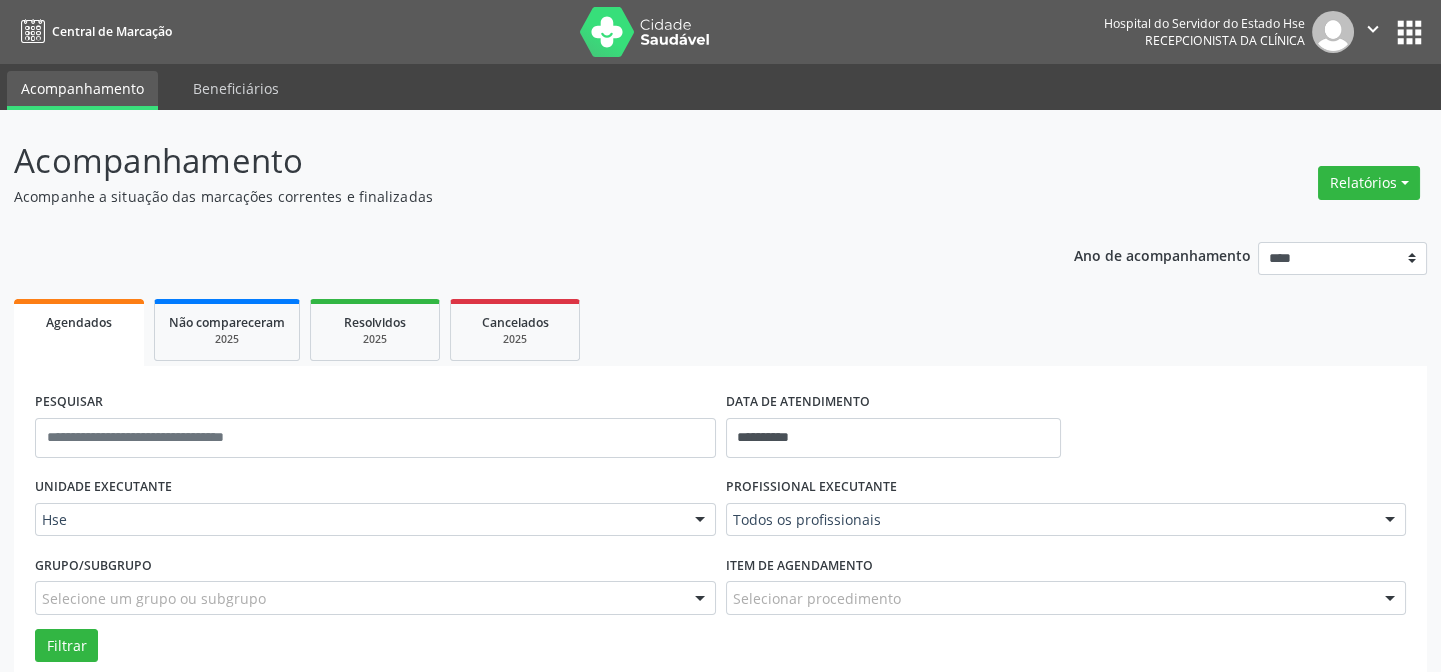 click on "**********" at bounding box center [893, 429] 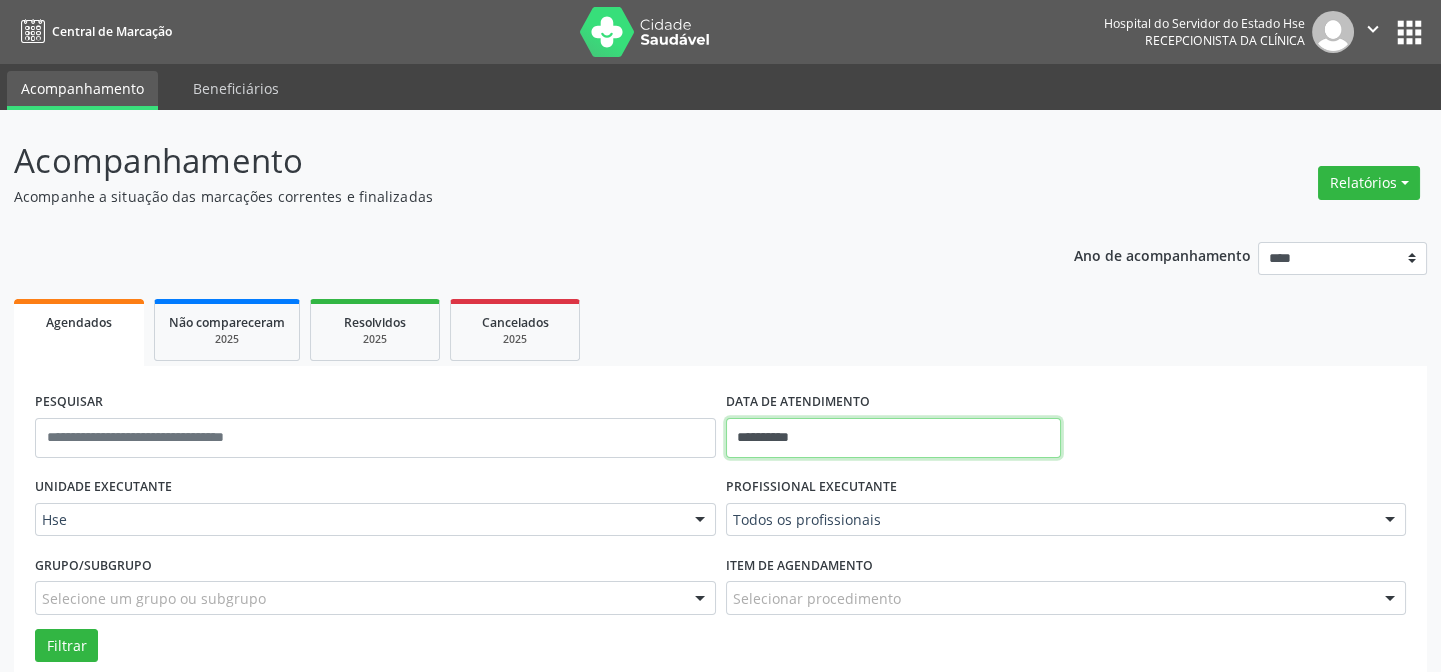 click on "**********" at bounding box center [893, 438] 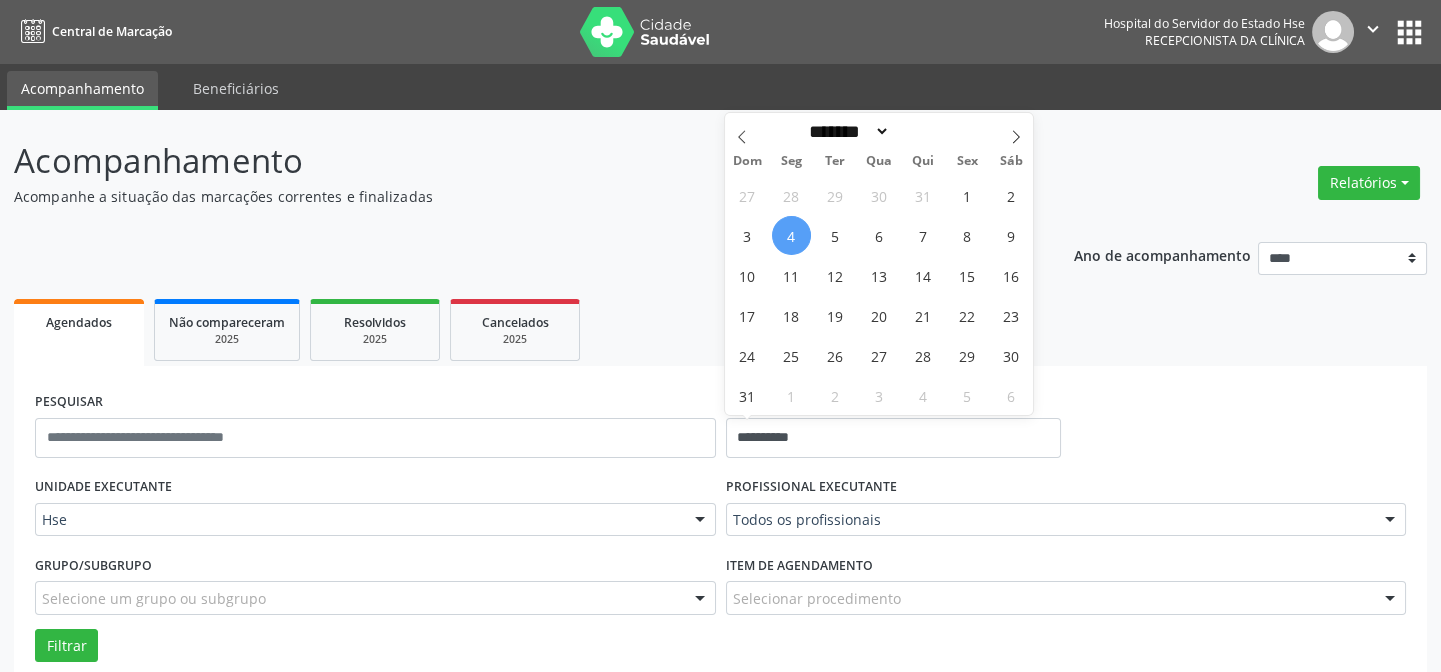 click on "4" at bounding box center (791, 235) 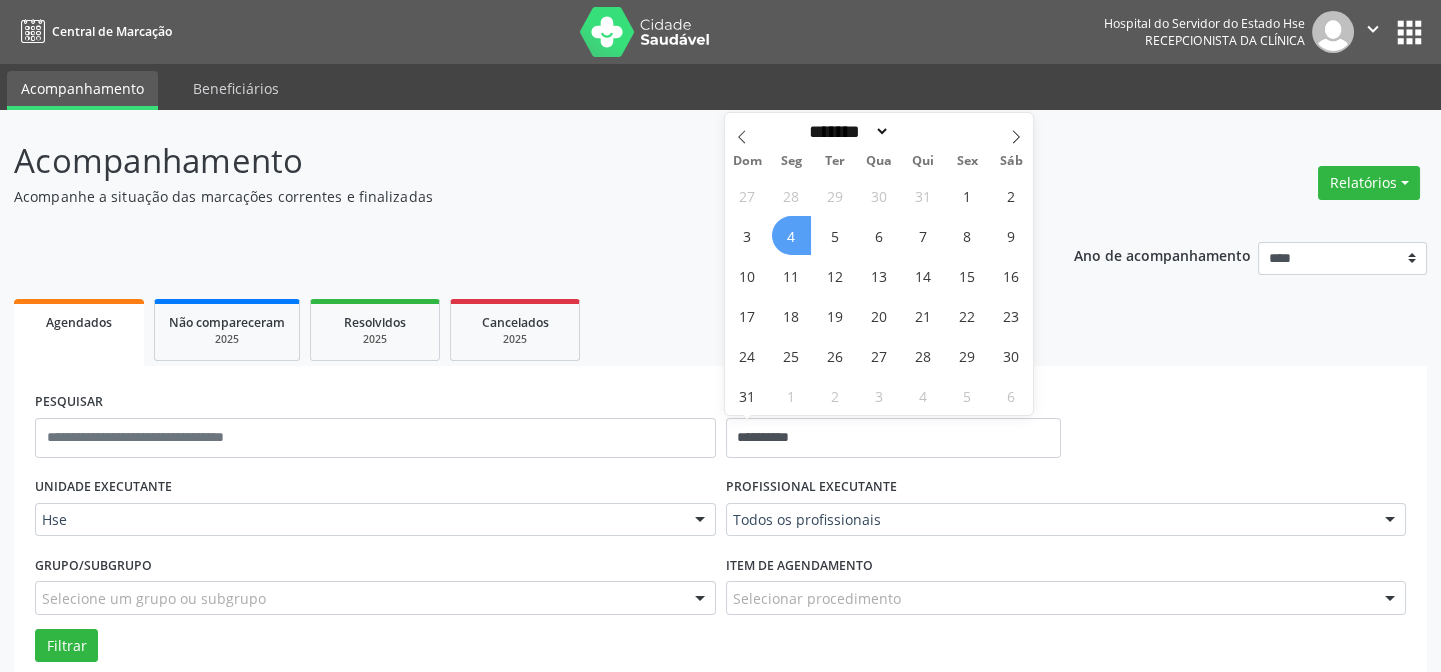 type on "**********" 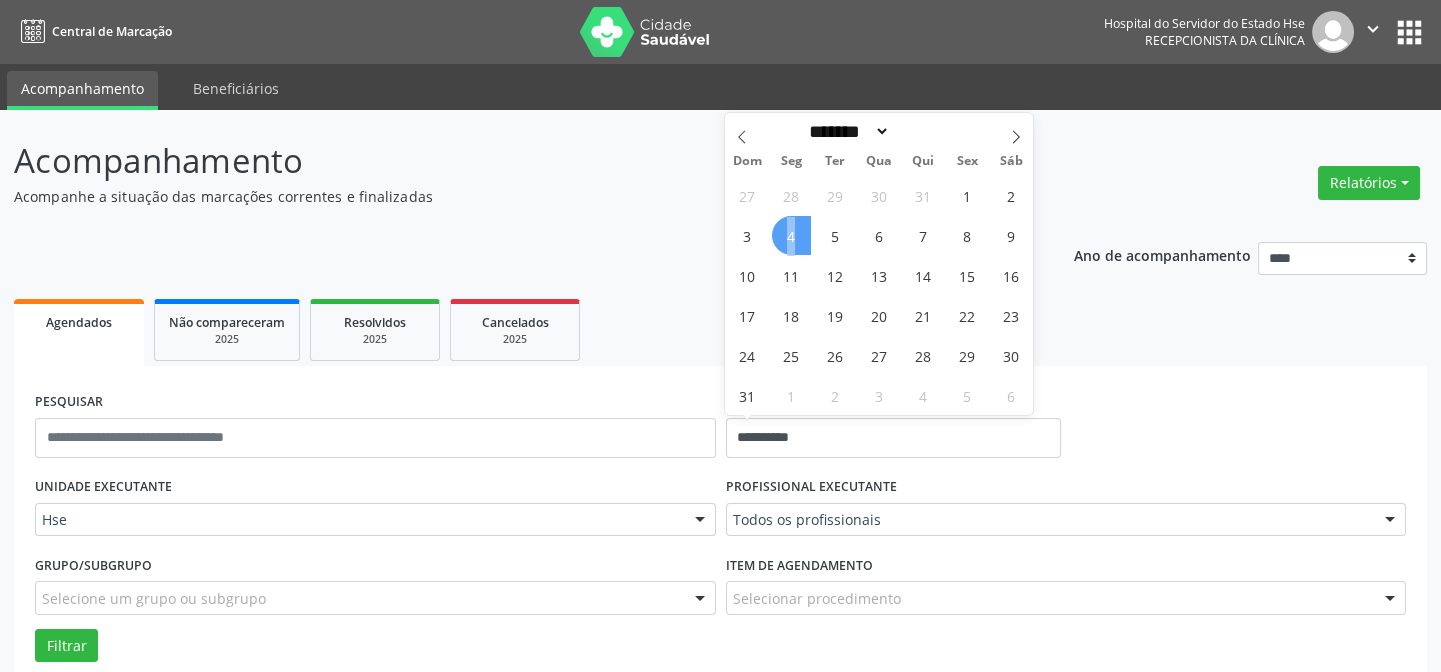 click on "4" at bounding box center [791, 235] 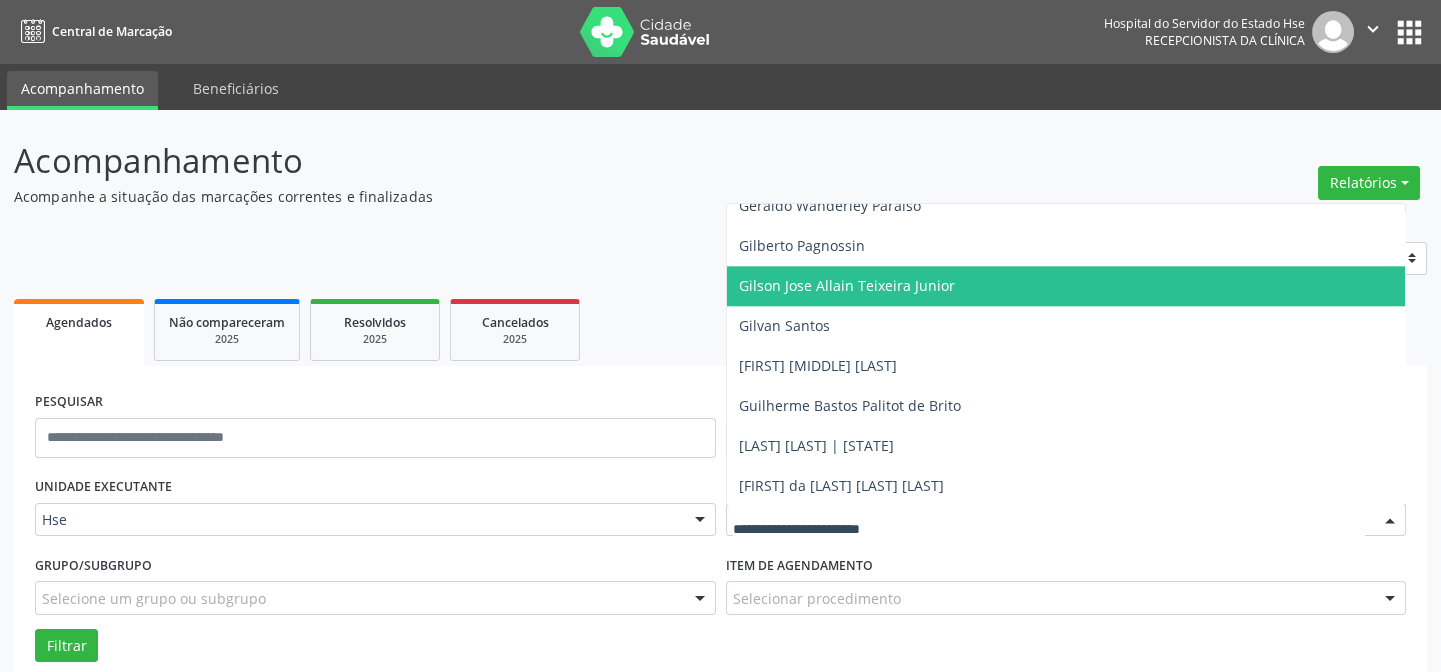 scroll, scrollTop: 5090, scrollLeft: 0, axis: vertical 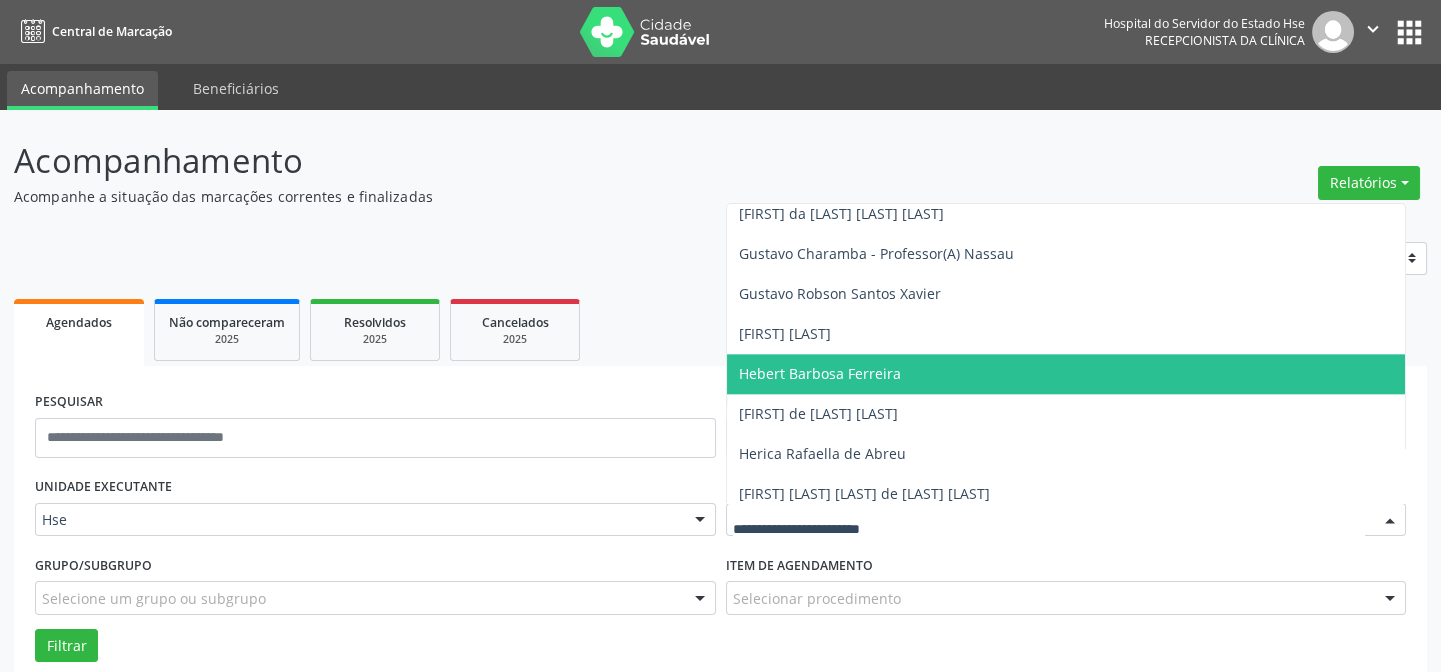 click on "Hebert Barbosa Ferreira" at bounding box center (820, 373) 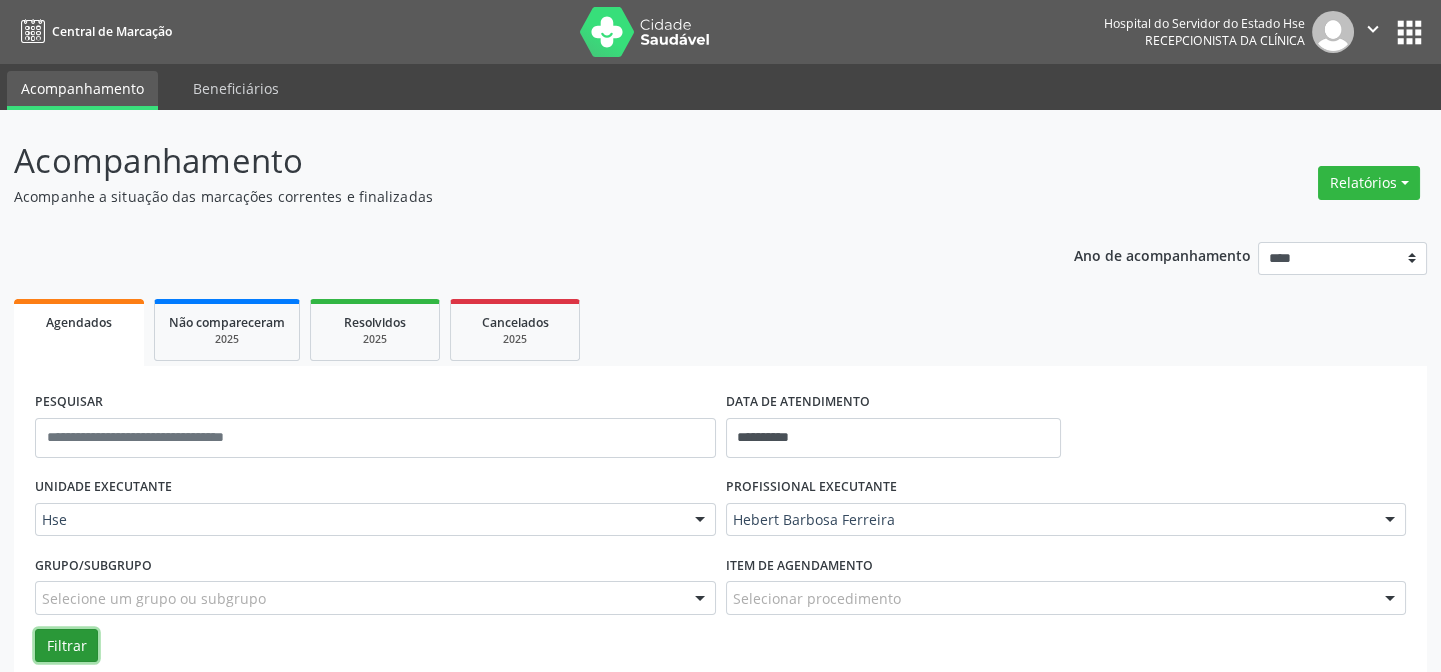 click on "Filtrar" at bounding box center [66, 646] 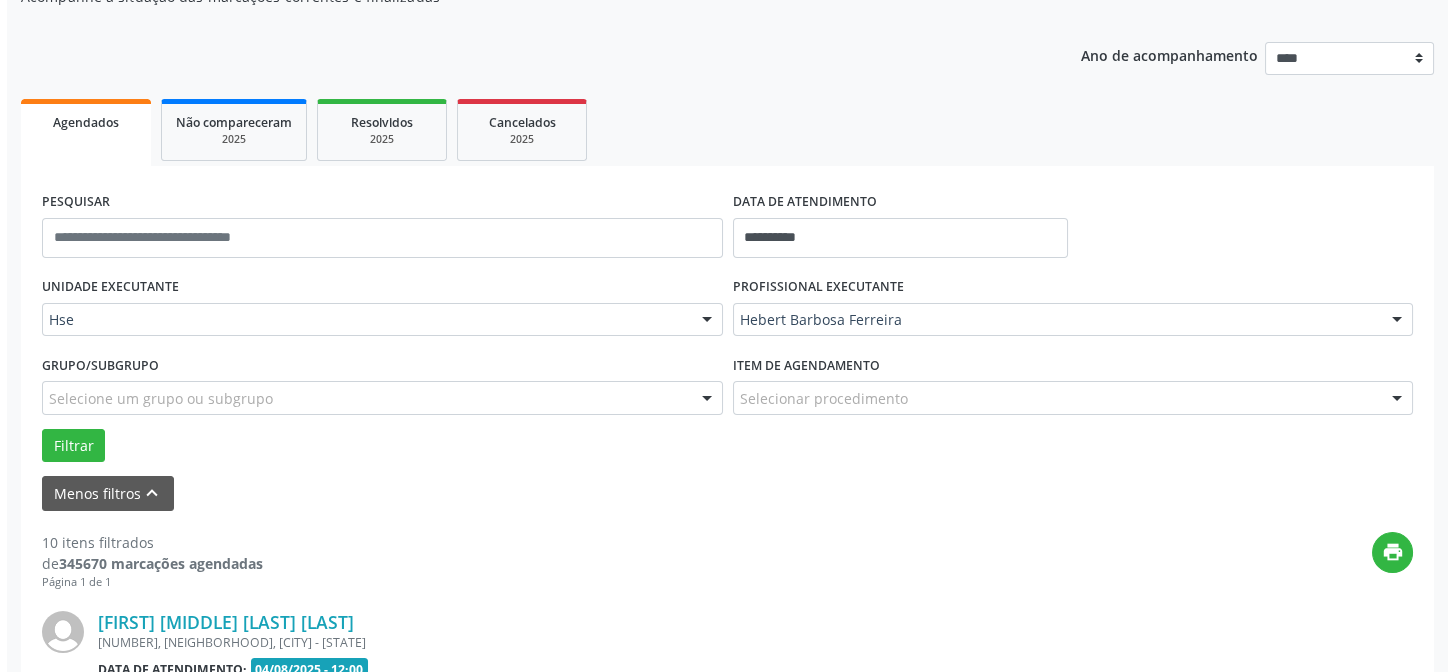 scroll, scrollTop: 472, scrollLeft: 0, axis: vertical 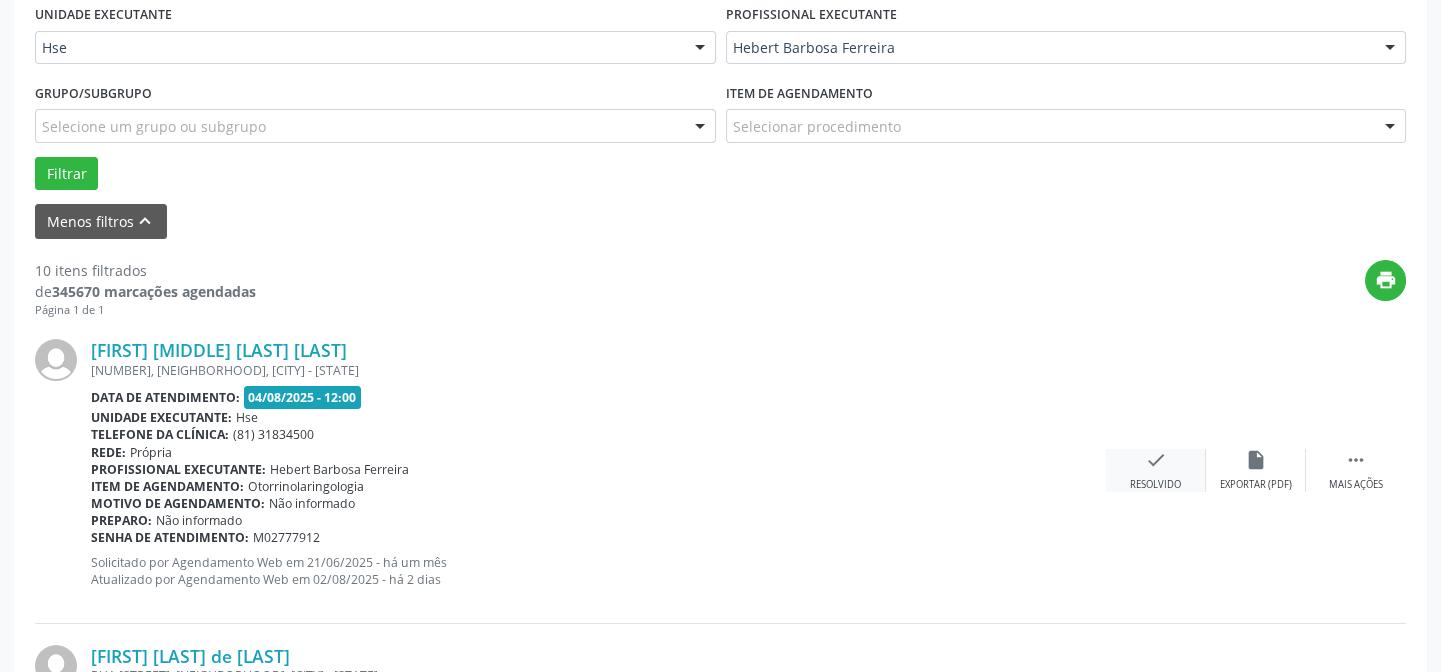 click on "check" at bounding box center (1156, 460) 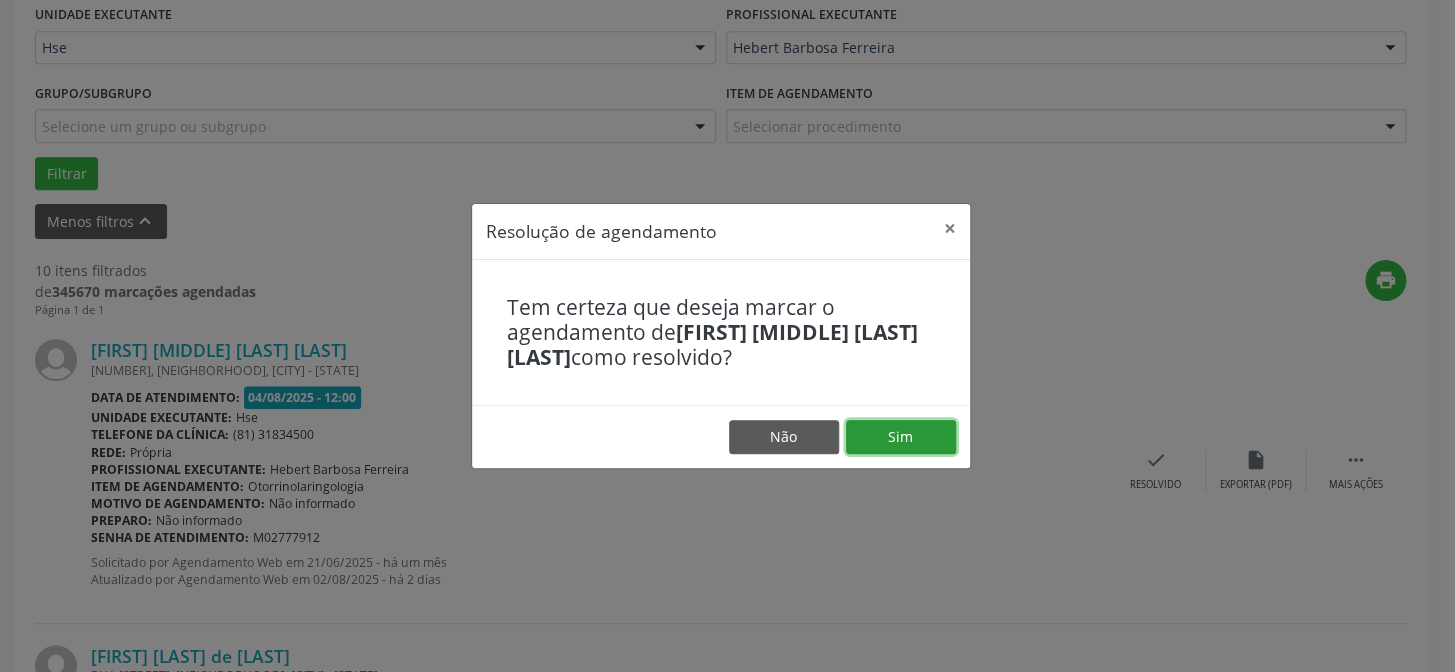 click on "Sim" at bounding box center [901, 437] 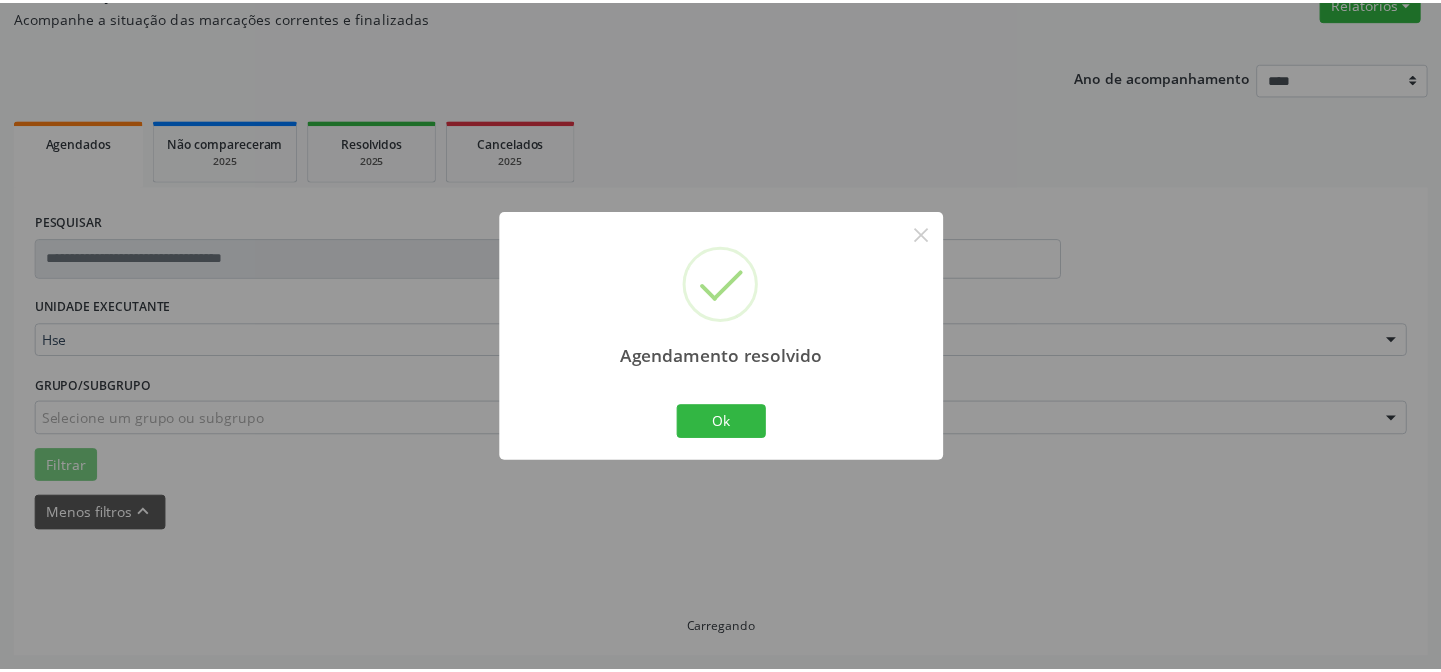 scroll, scrollTop: 179, scrollLeft: 0, axis: vertical 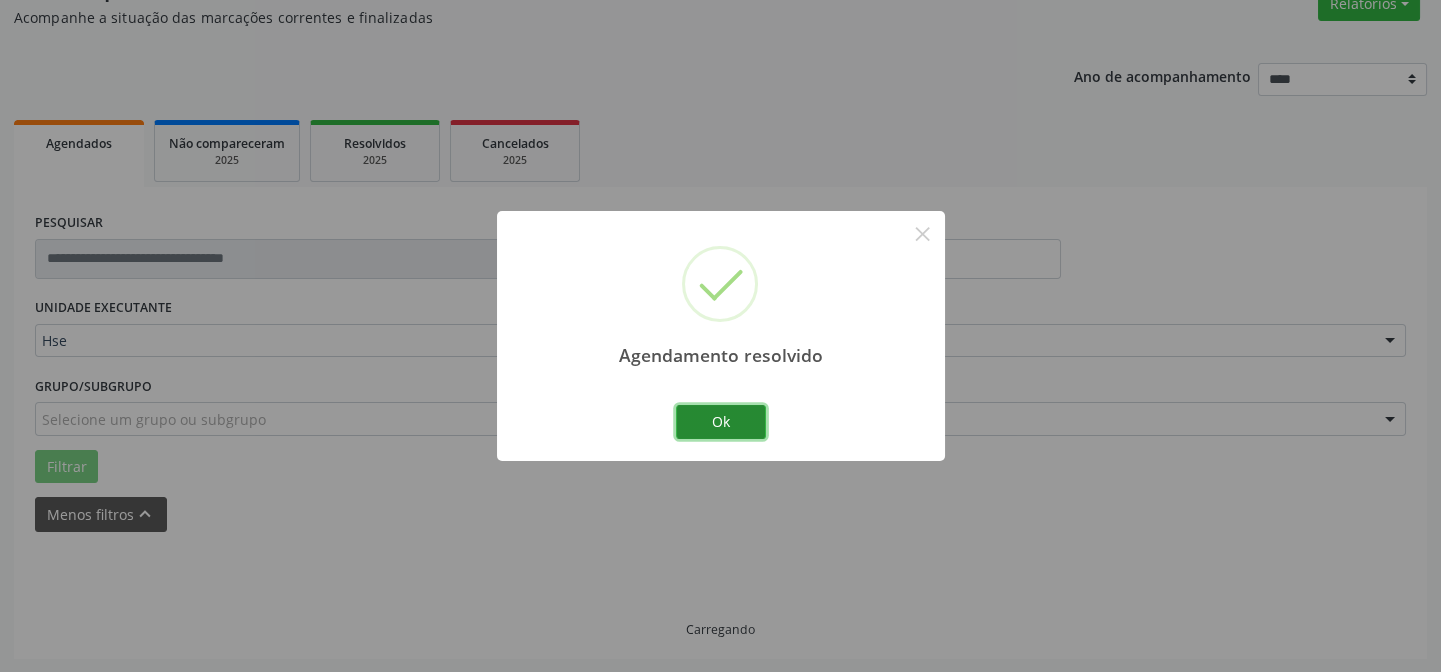 click on "Ok" at bounding box center (721, 422) 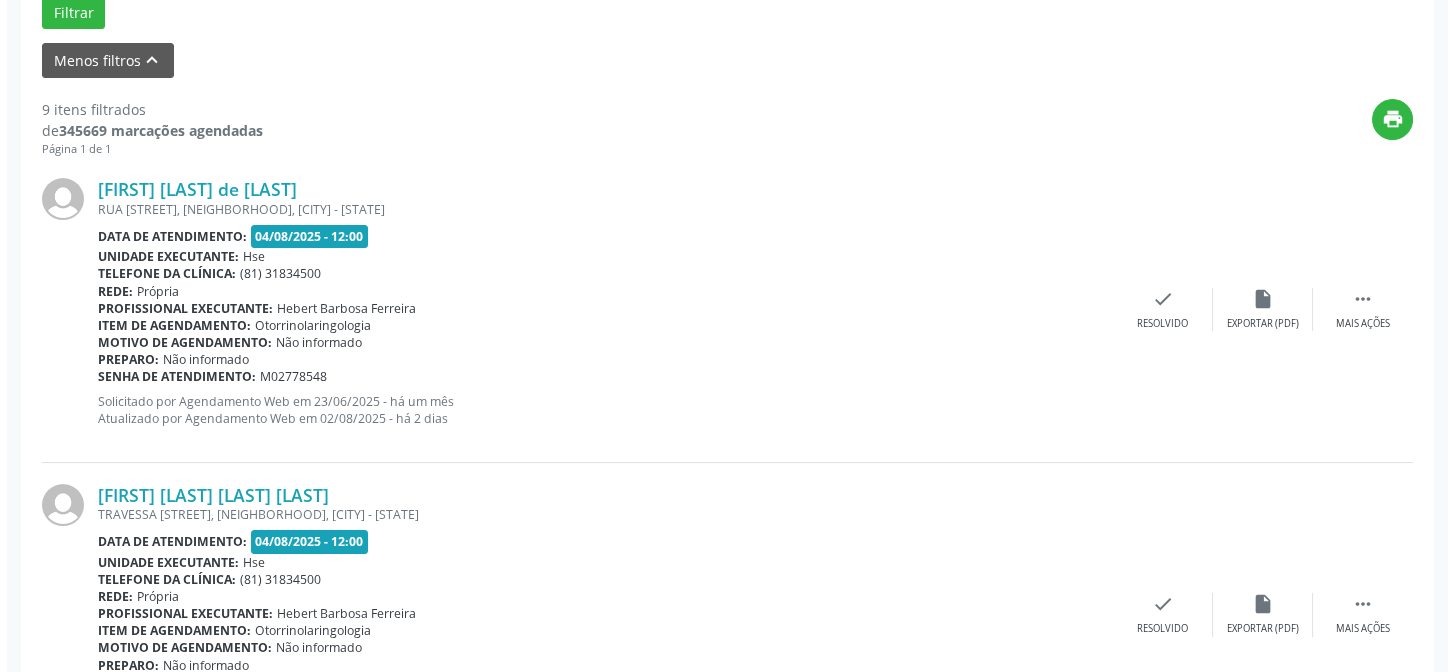 scroll, scrollTop: 451, scrollLeft: 0, axis: vertical 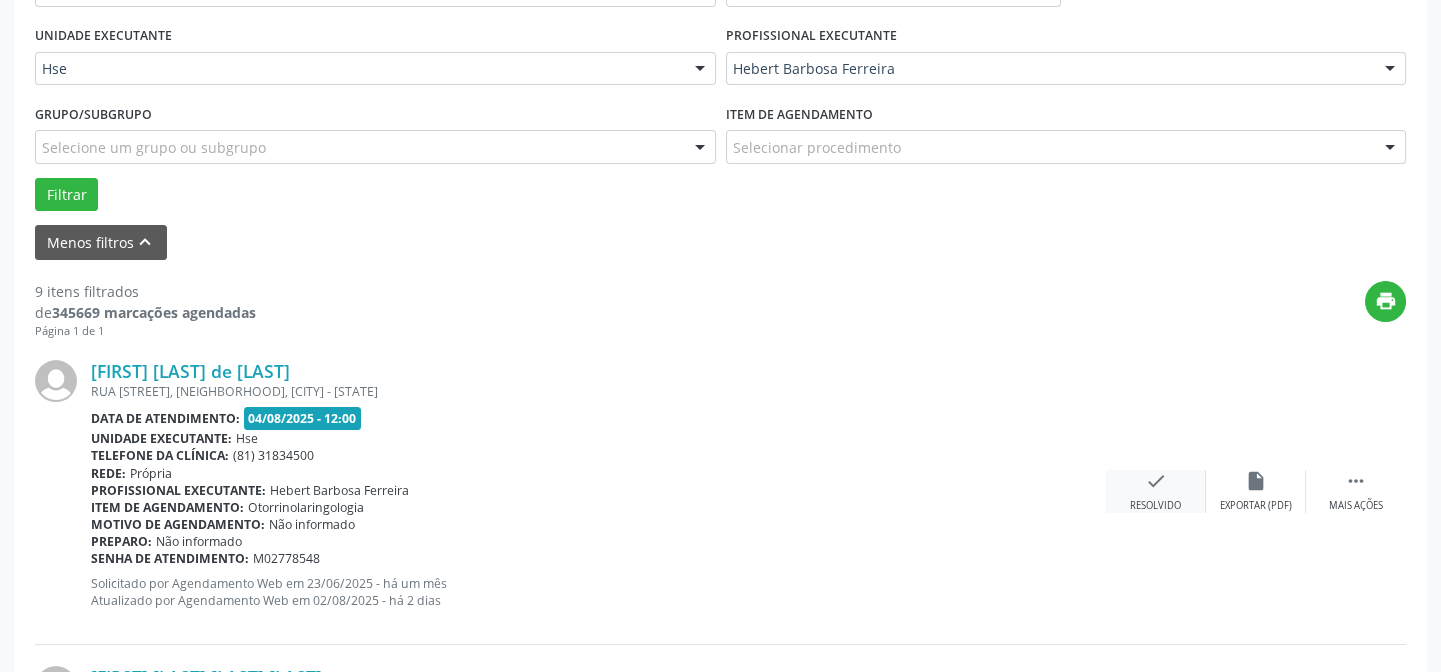 click on "check" at bounding box center (1156, 481) 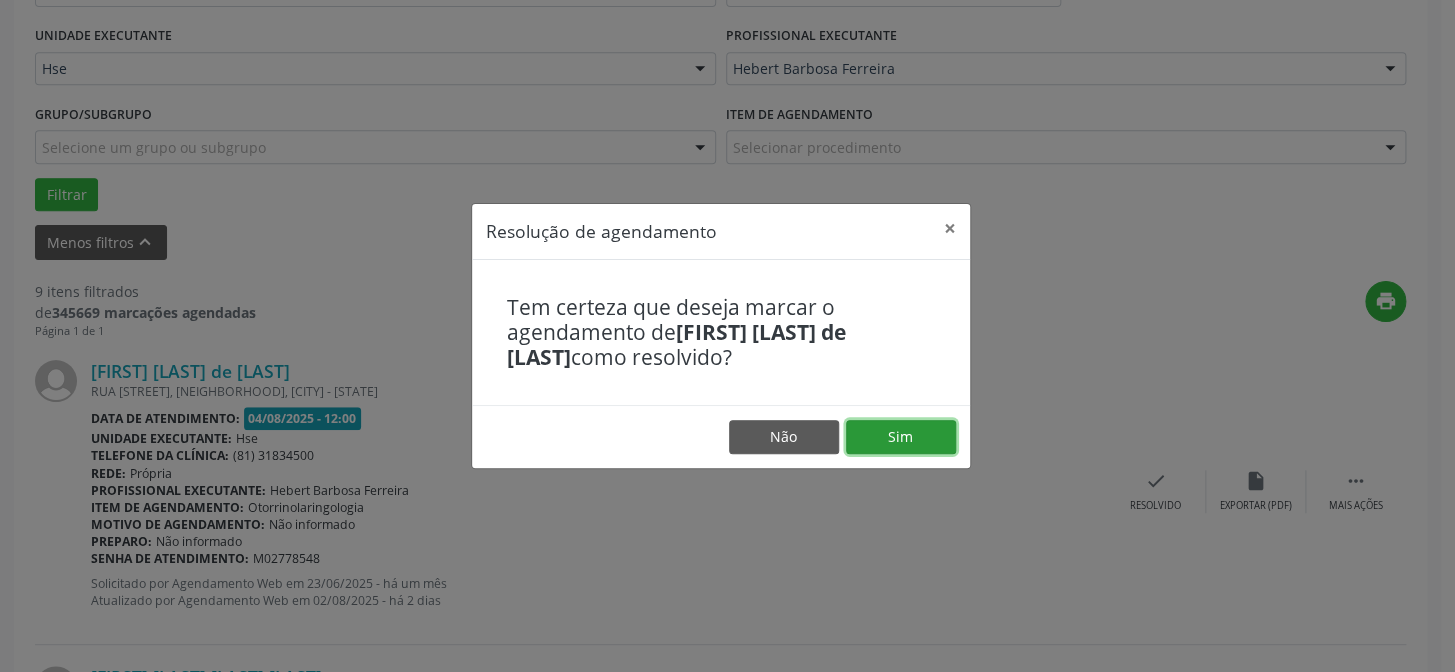 click on "Sim" at bounding box center (901, 437) 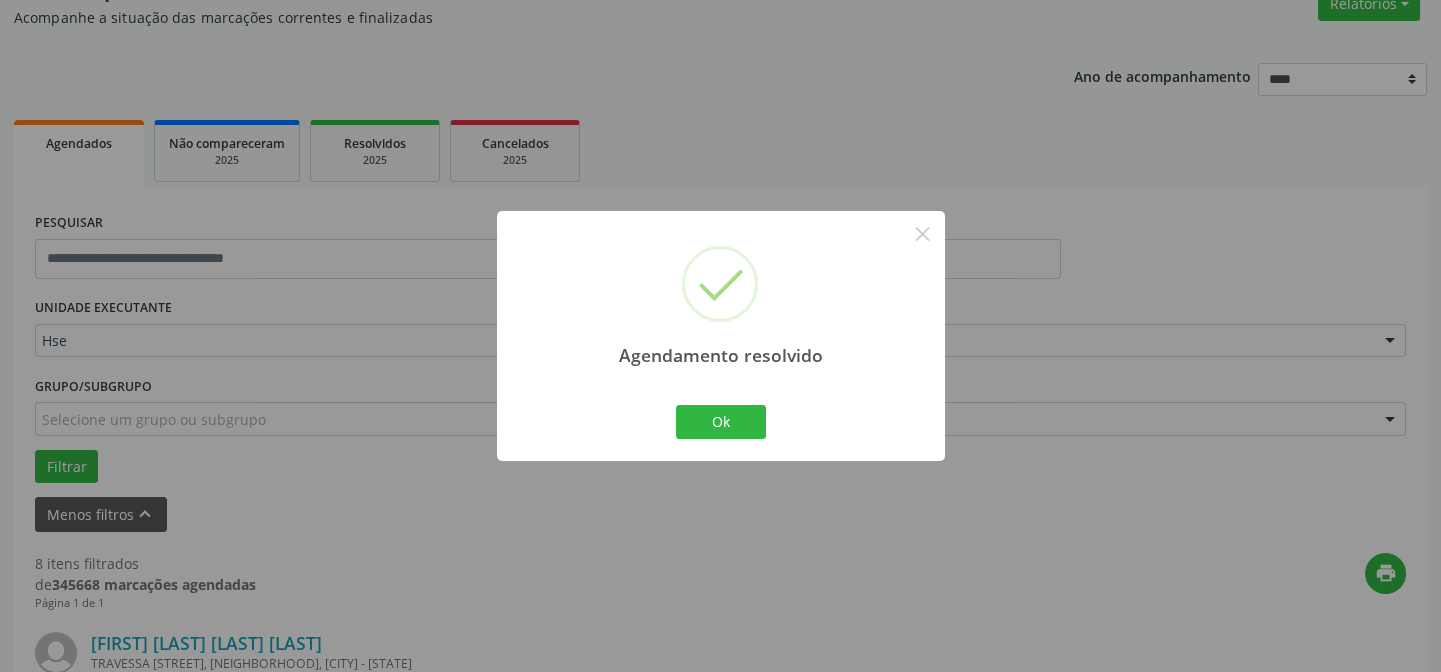 scroll, scrollTop: 451, scrollLeft: 0, axis: vertical 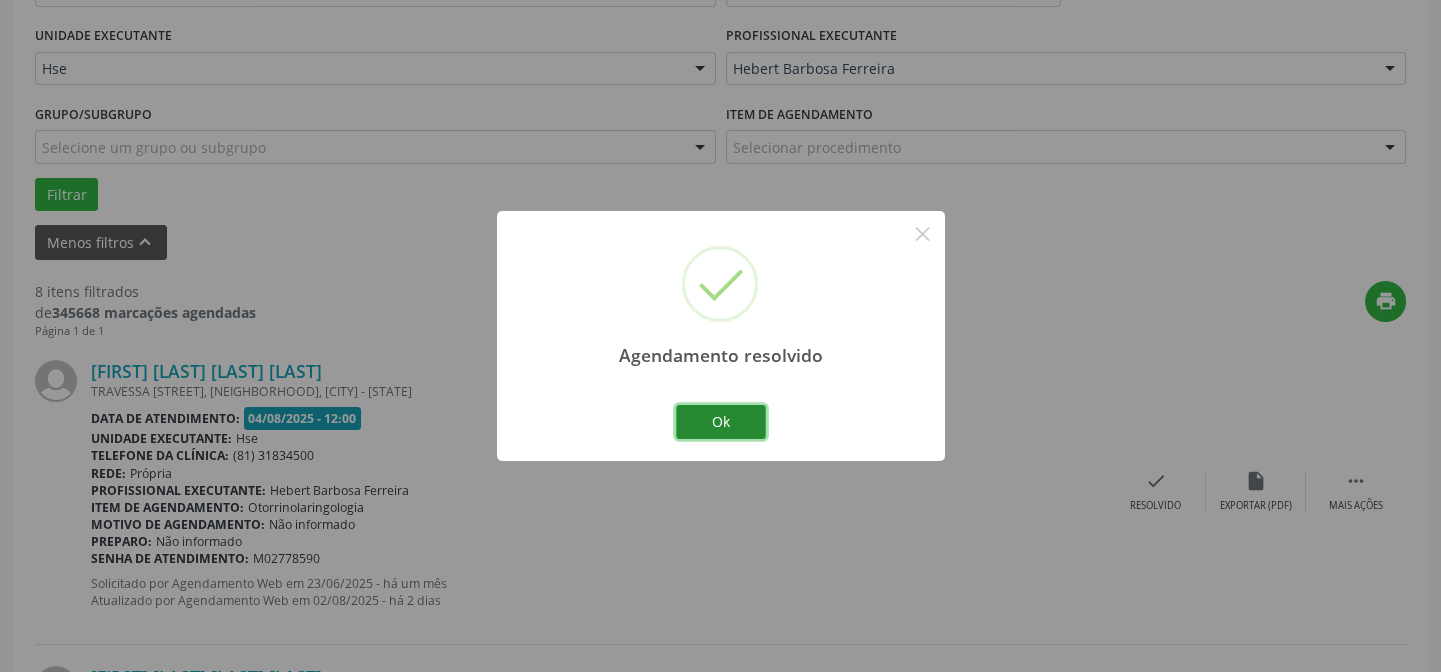 click on "Ok" at bounding box center (721, 422) 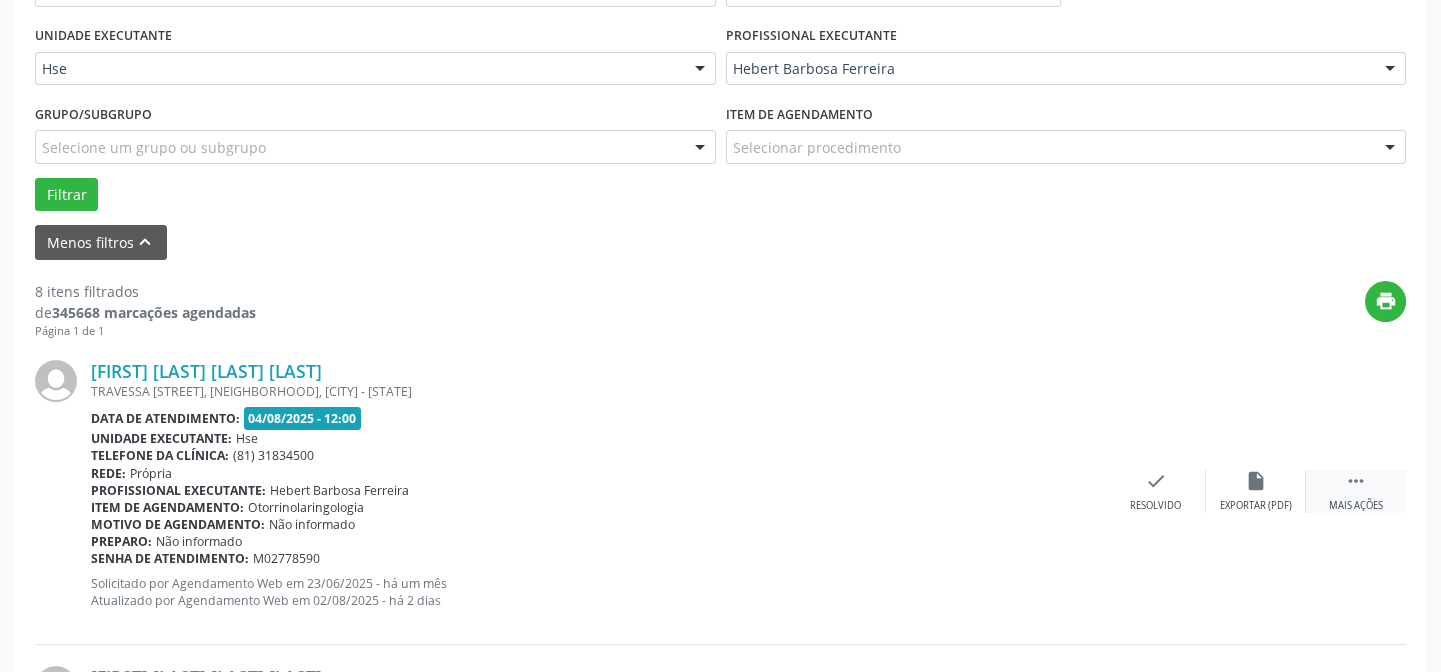 click on "" at bounding box center (1356, 481) 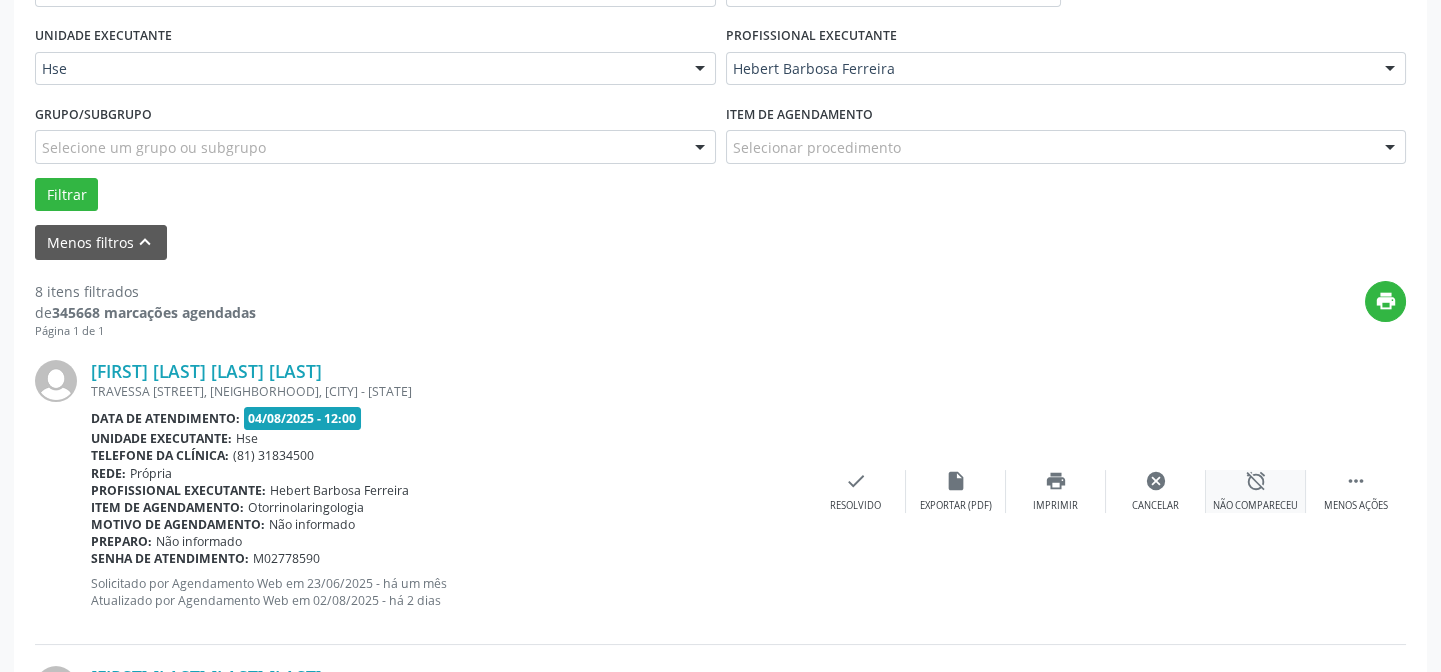click on "alarm_off" at bounding box center (1256, 481) 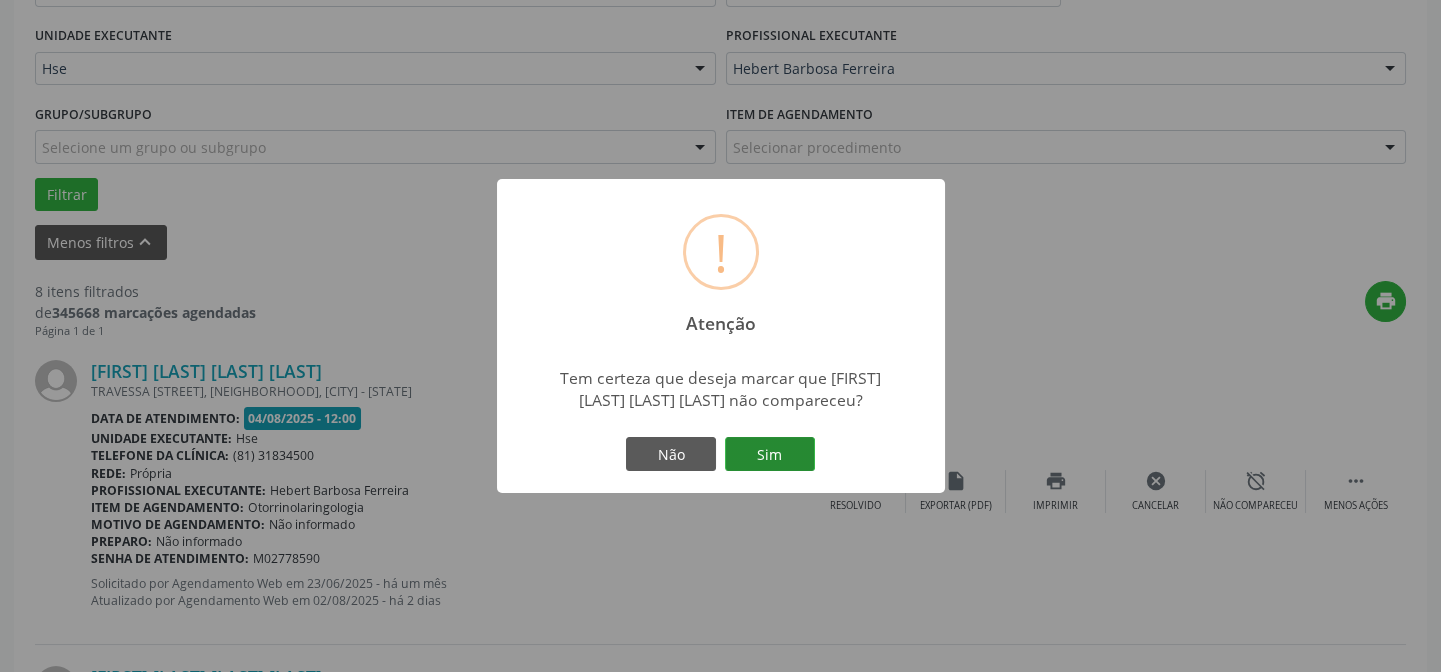 click on "Sim" at bounding box center (770, 454) 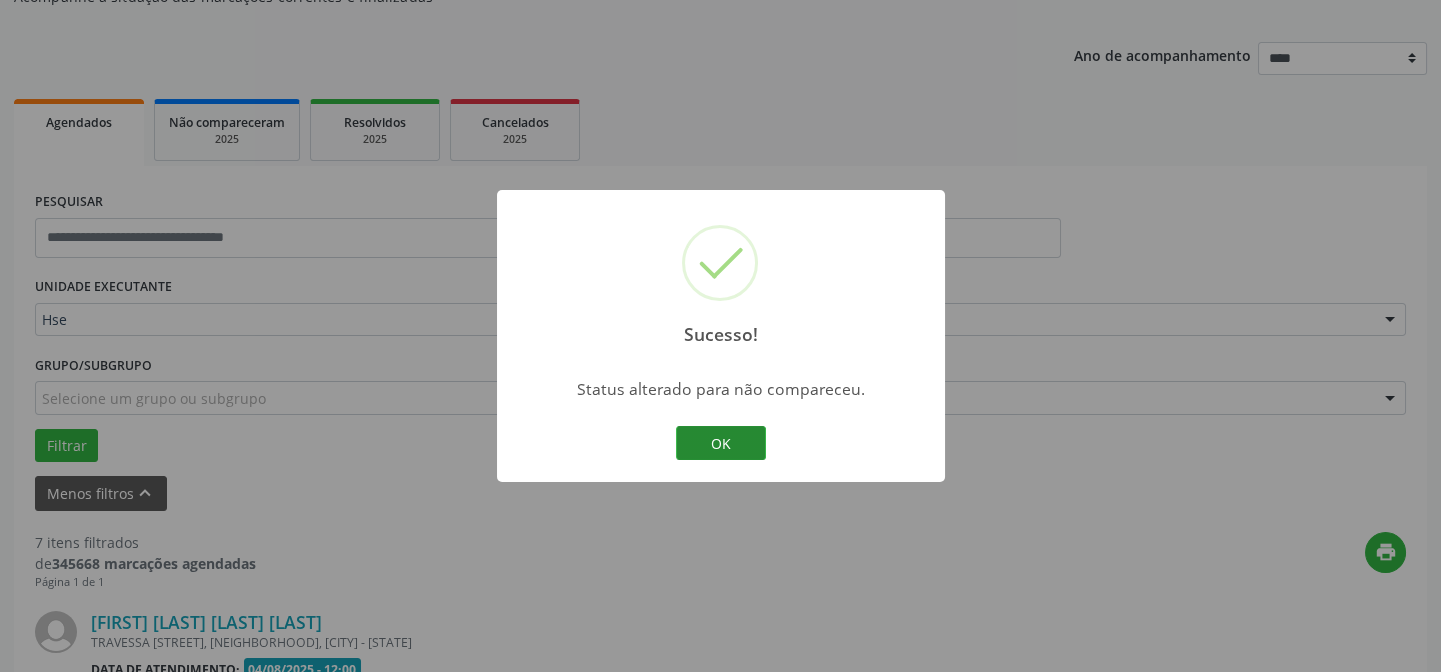 scroll, scrollTop: 542, scrollLeft: 0, axis: vertical 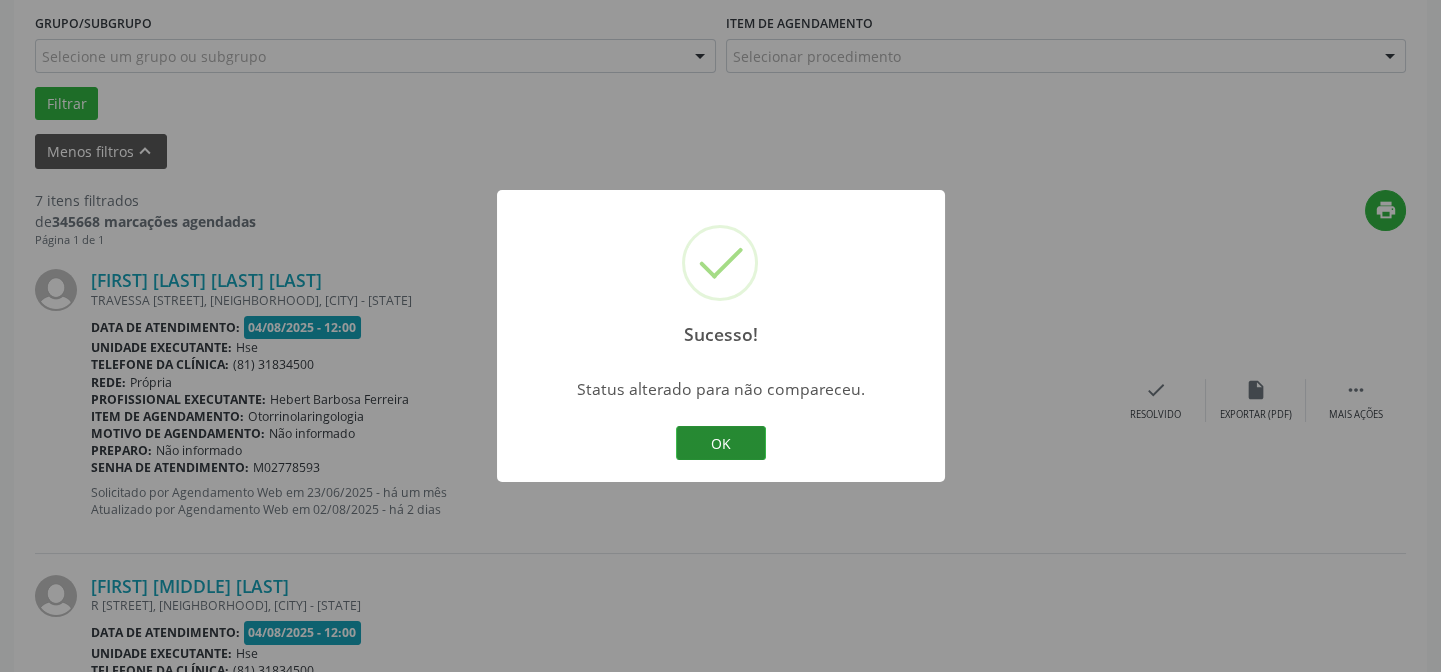 click on "OK" at bounding box center [721, 443] 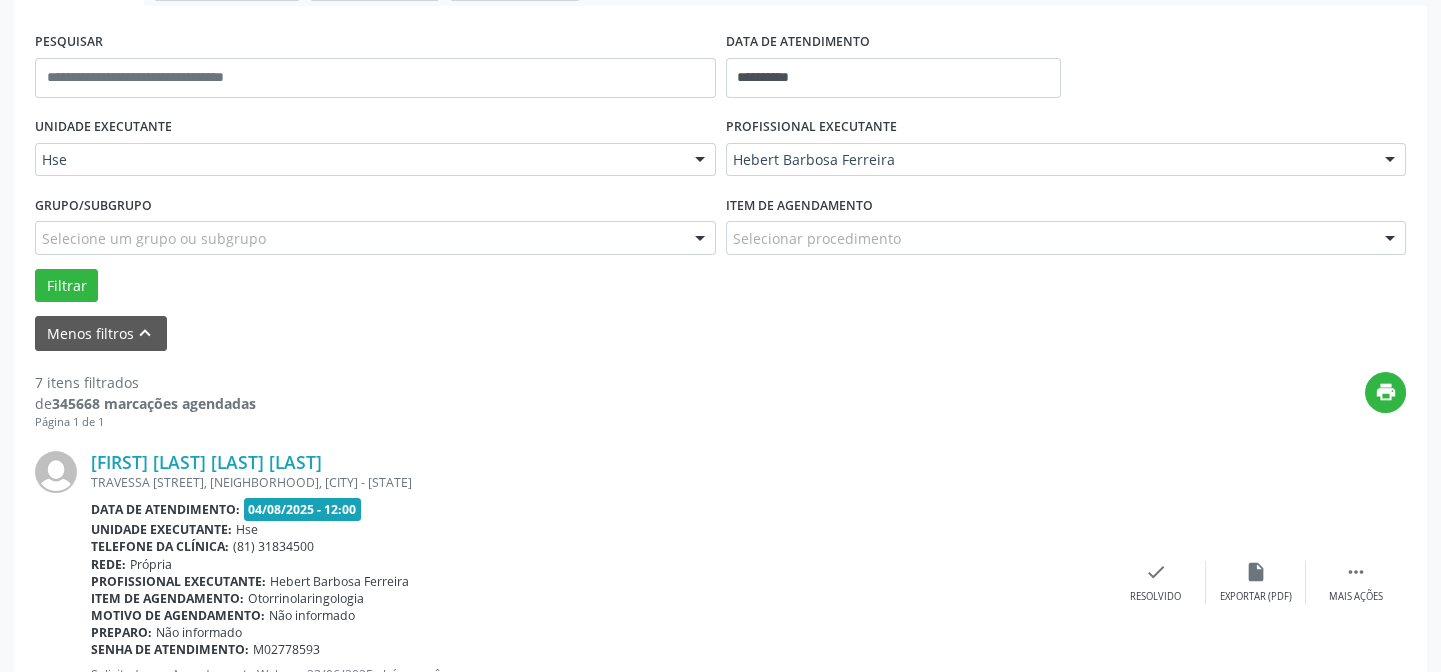 scroll, scrollTop: 542, scrollLeft: 0, axis: vertical 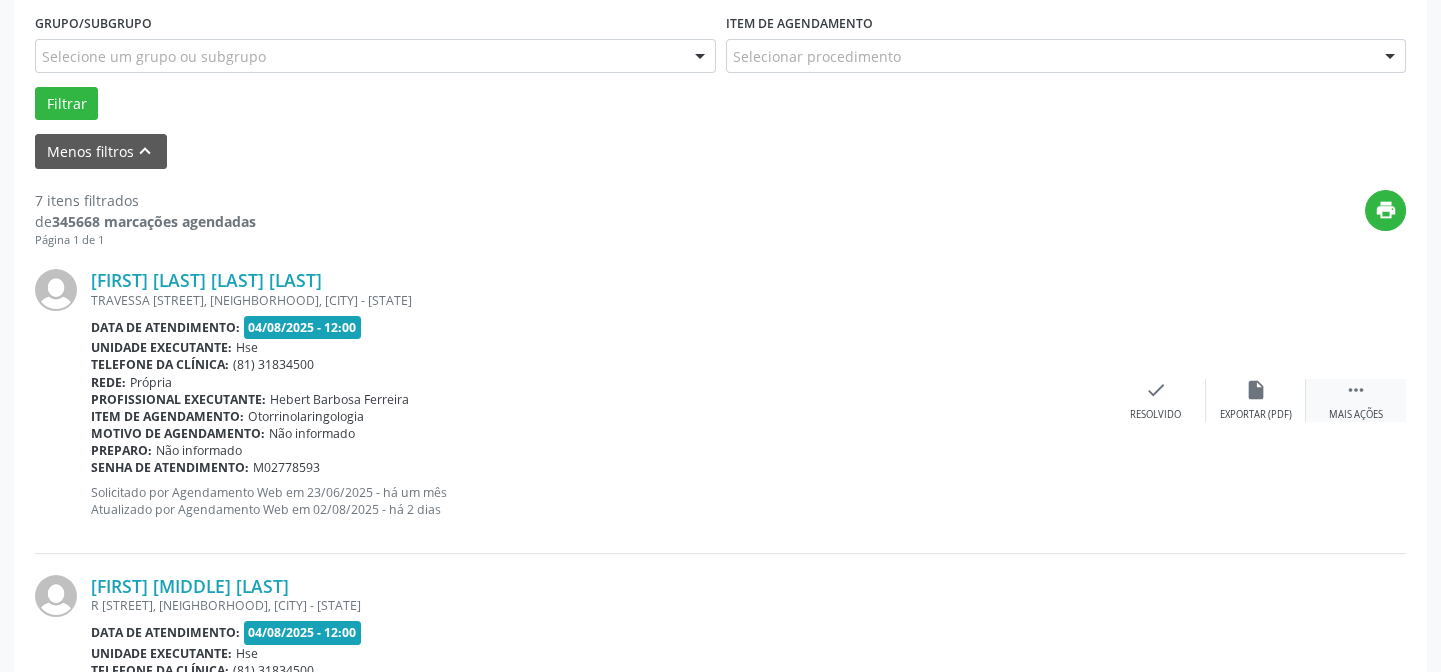 click on "" at bounding box center [1356, 390] 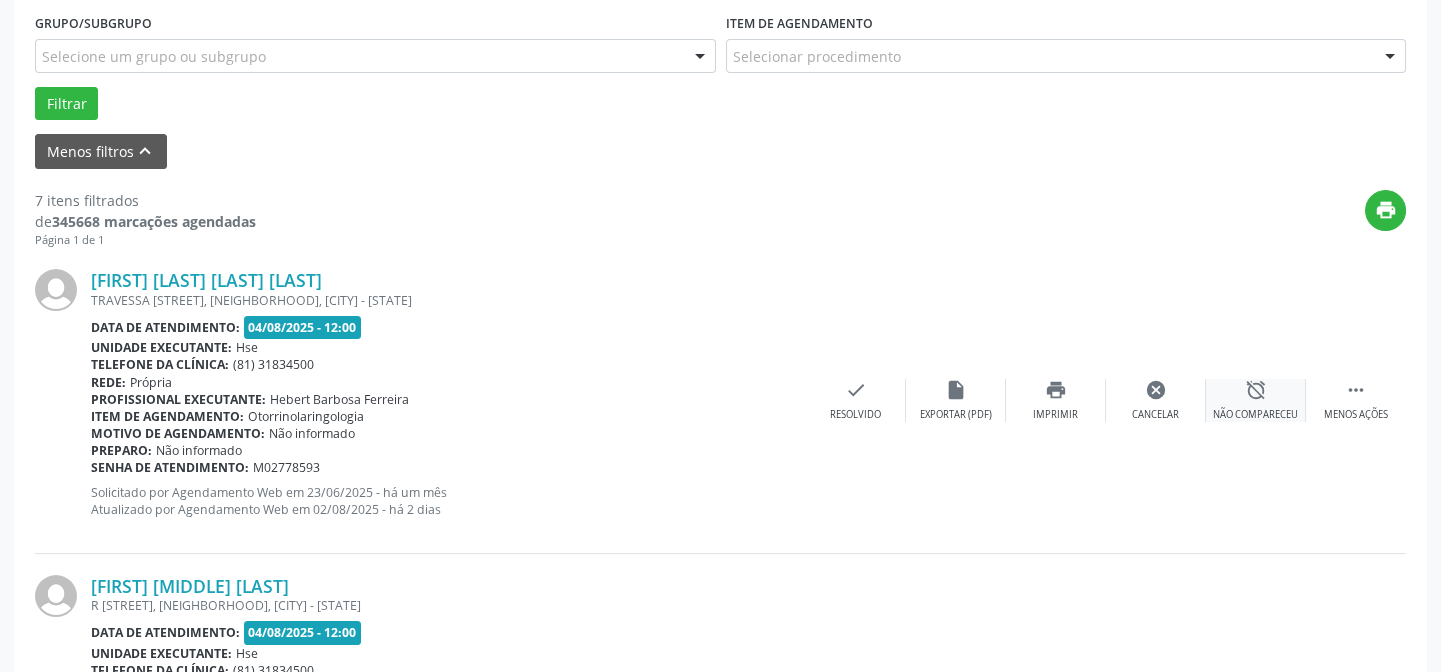 click on "alarm_off" at bounding box center (1256, 390) 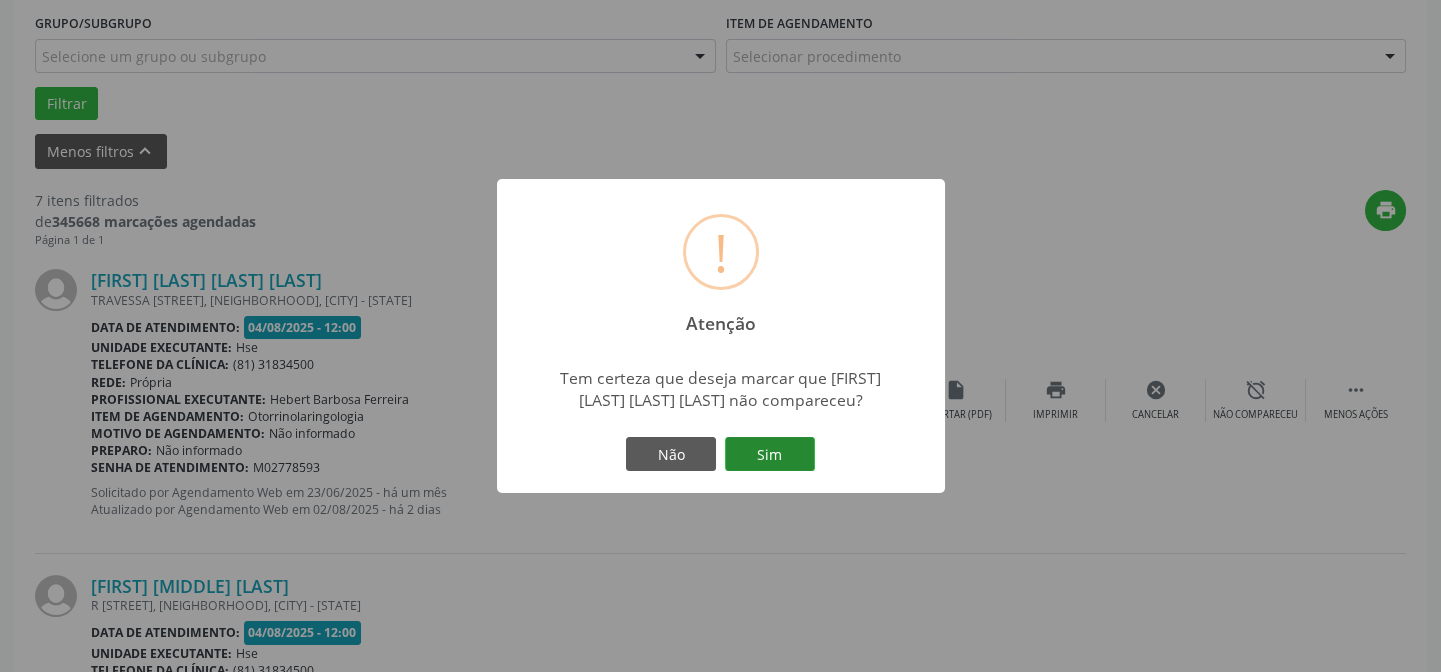 click on "Sim" at bounding box center [770, 454] 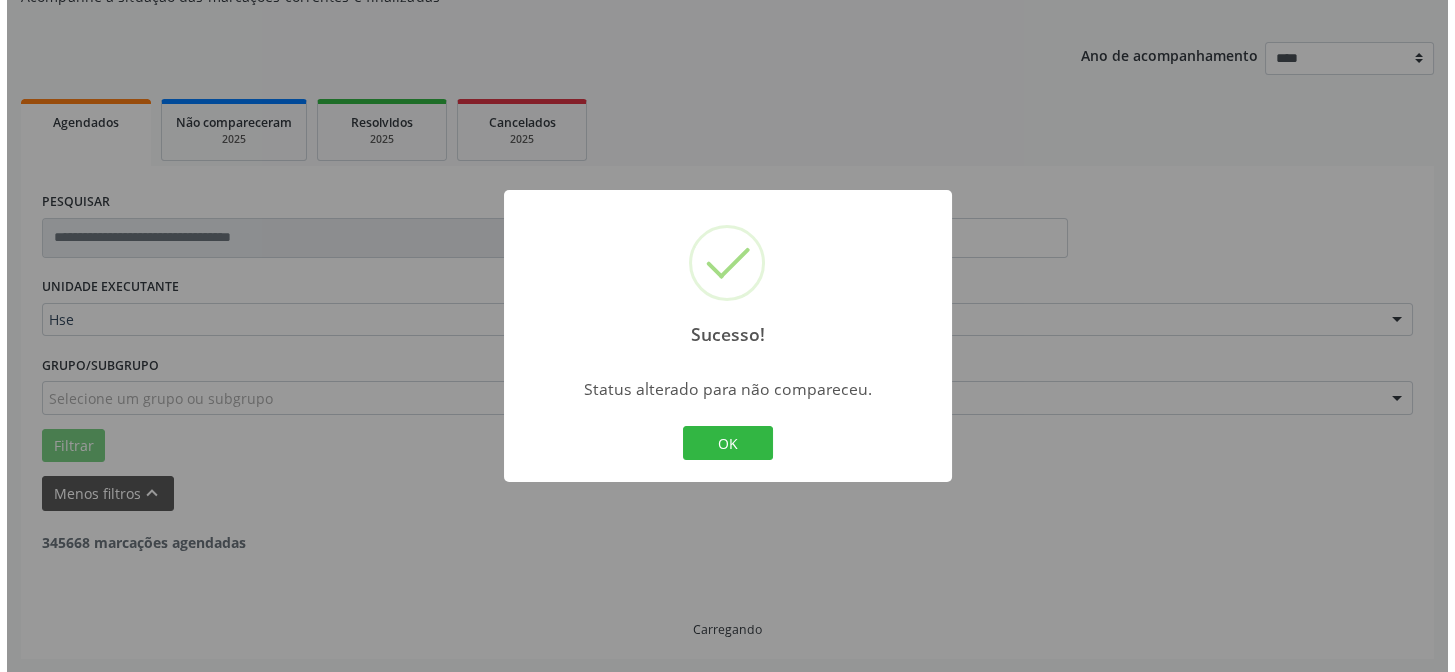 scroll, scrollTop: 542, scrollLeft: 0, axis: vertical 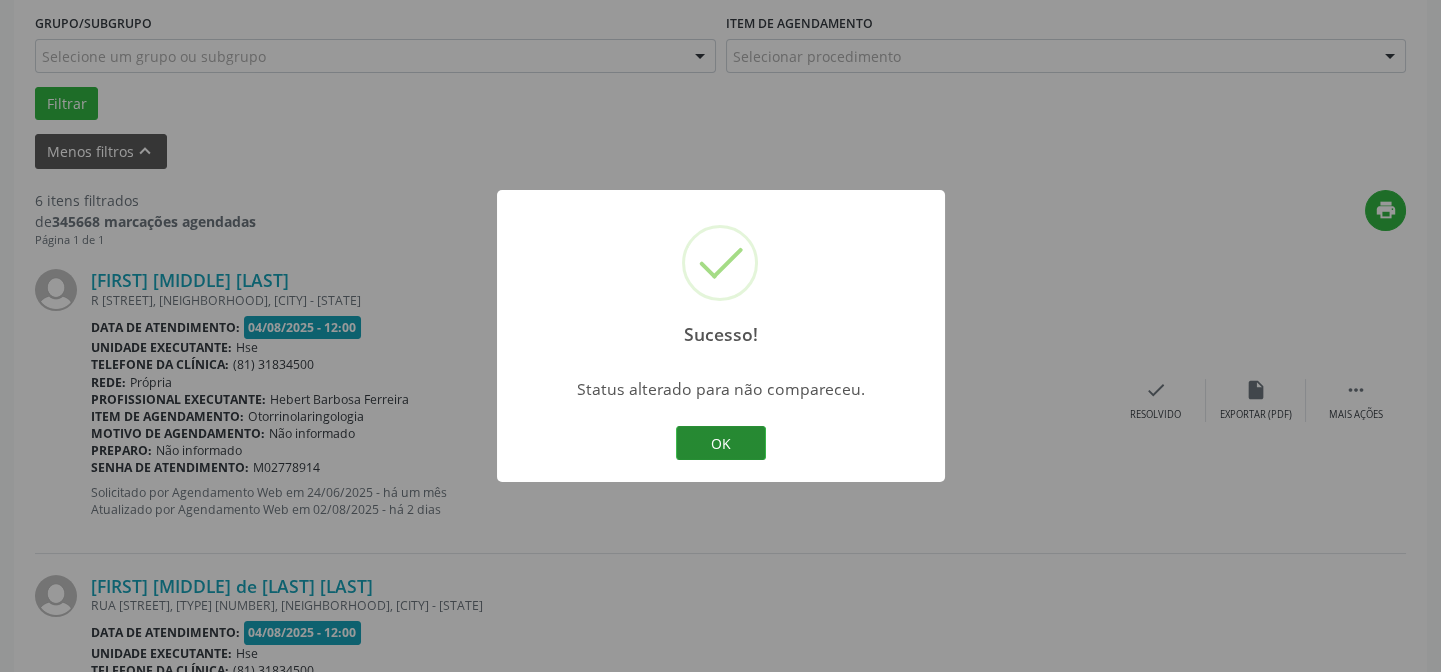 click on "OK" at bounding box center (721, 443) 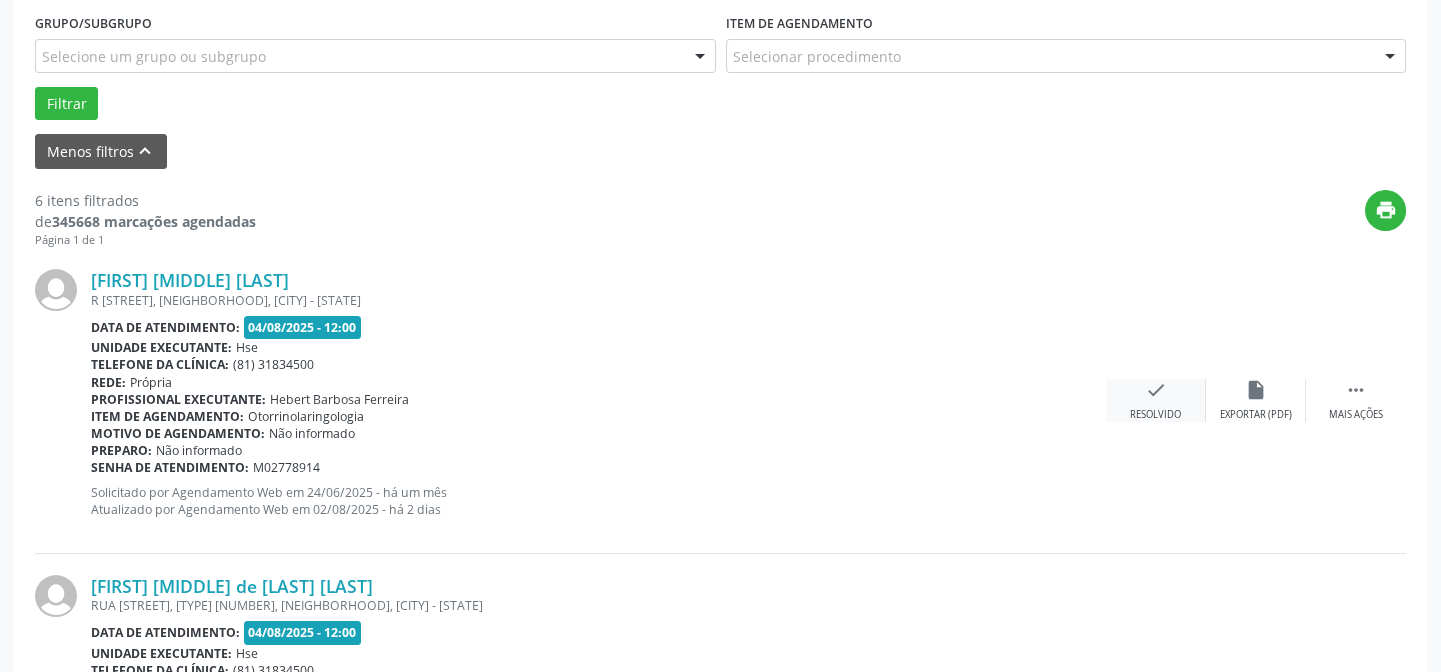 click on "check
Resolvido" at bounding box center [1156, 400] 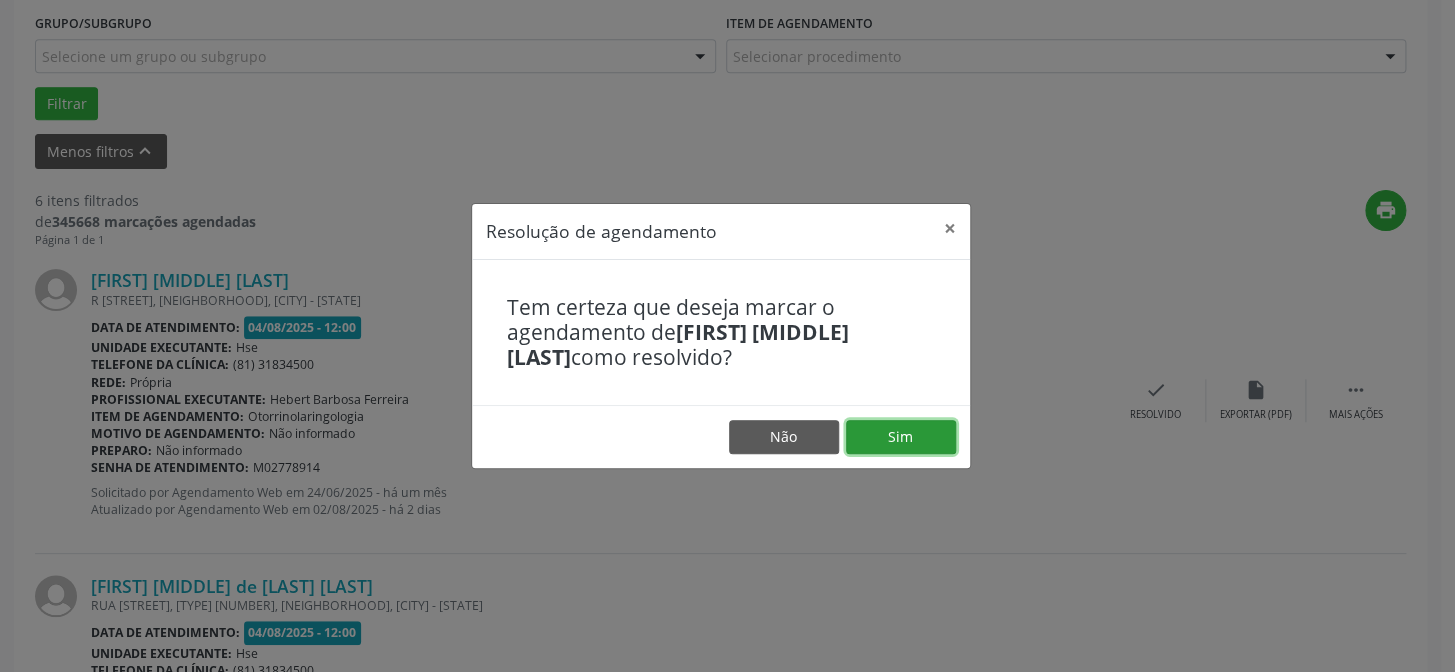 click on "Sim" at bounding box center [901, 437] 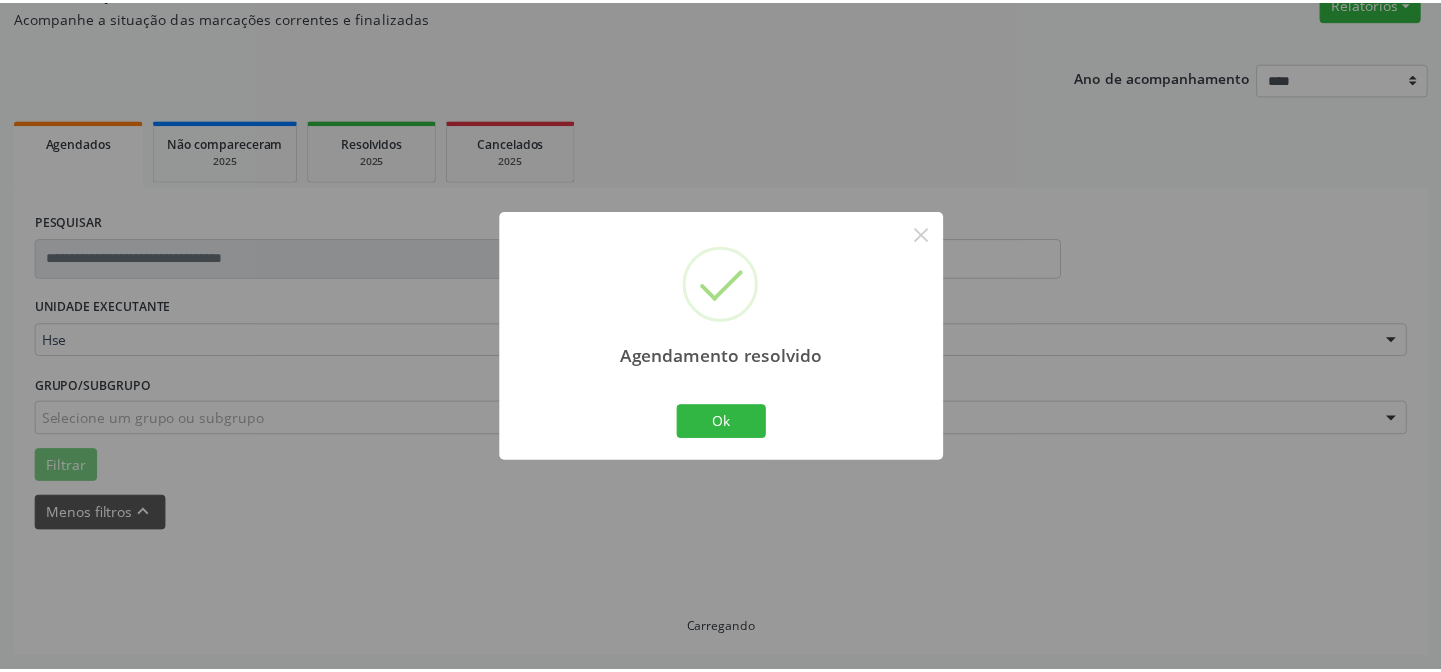 scroll, scrollTop: 179, scrollLeft: 0, axis: vertical 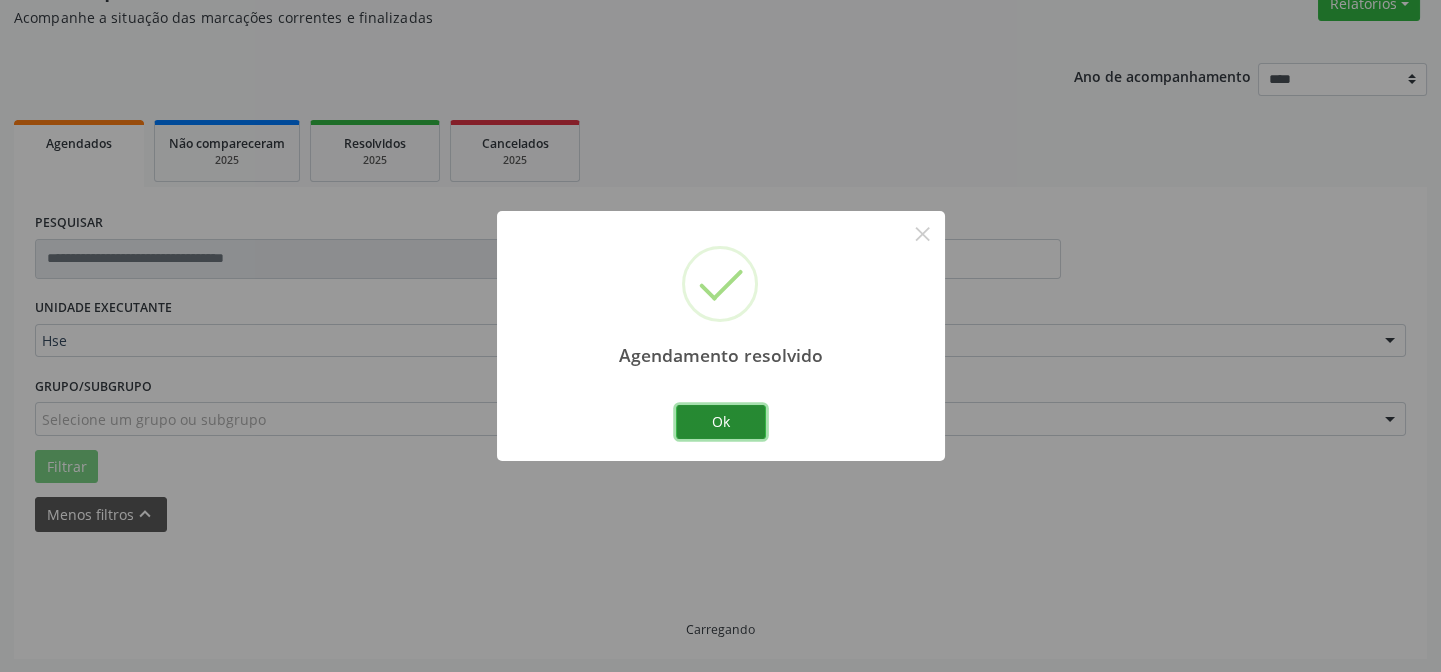 click on "Ok" at bounding box center (721, 422) 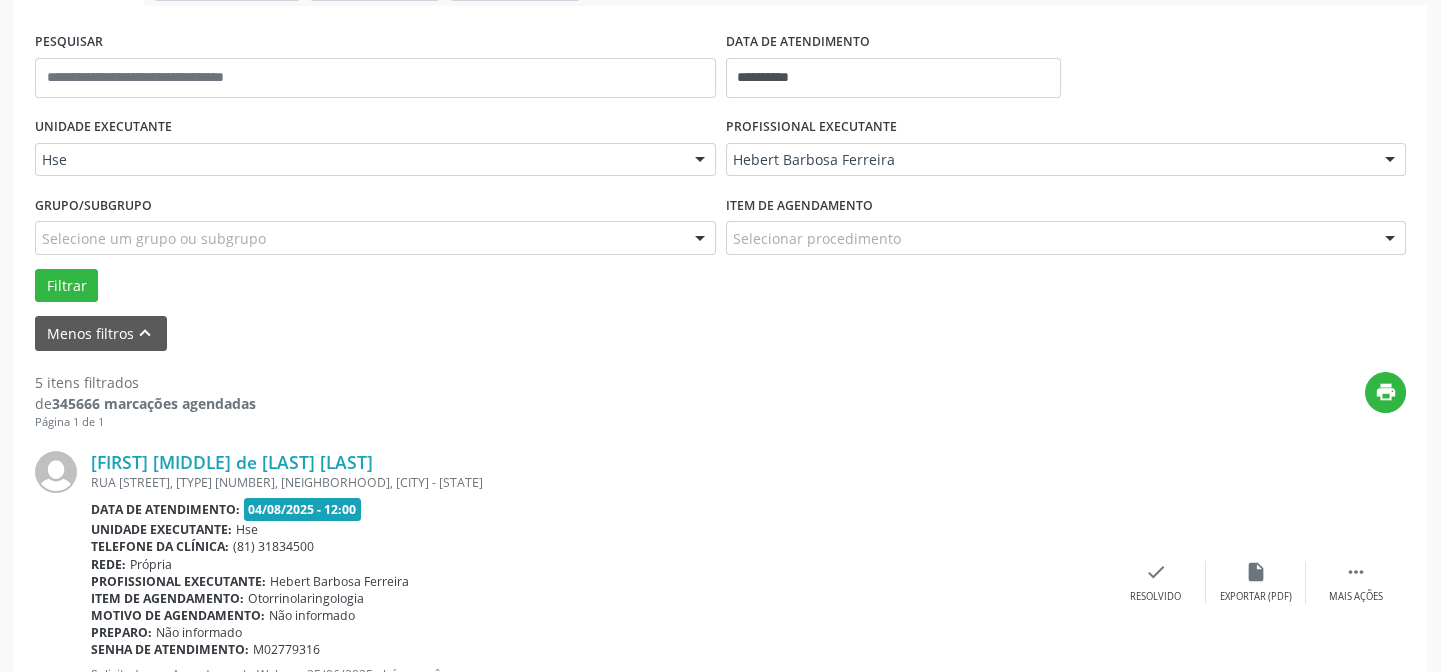 scroll, scrollTop: 542, scrollLeft: 0, axis: vertical 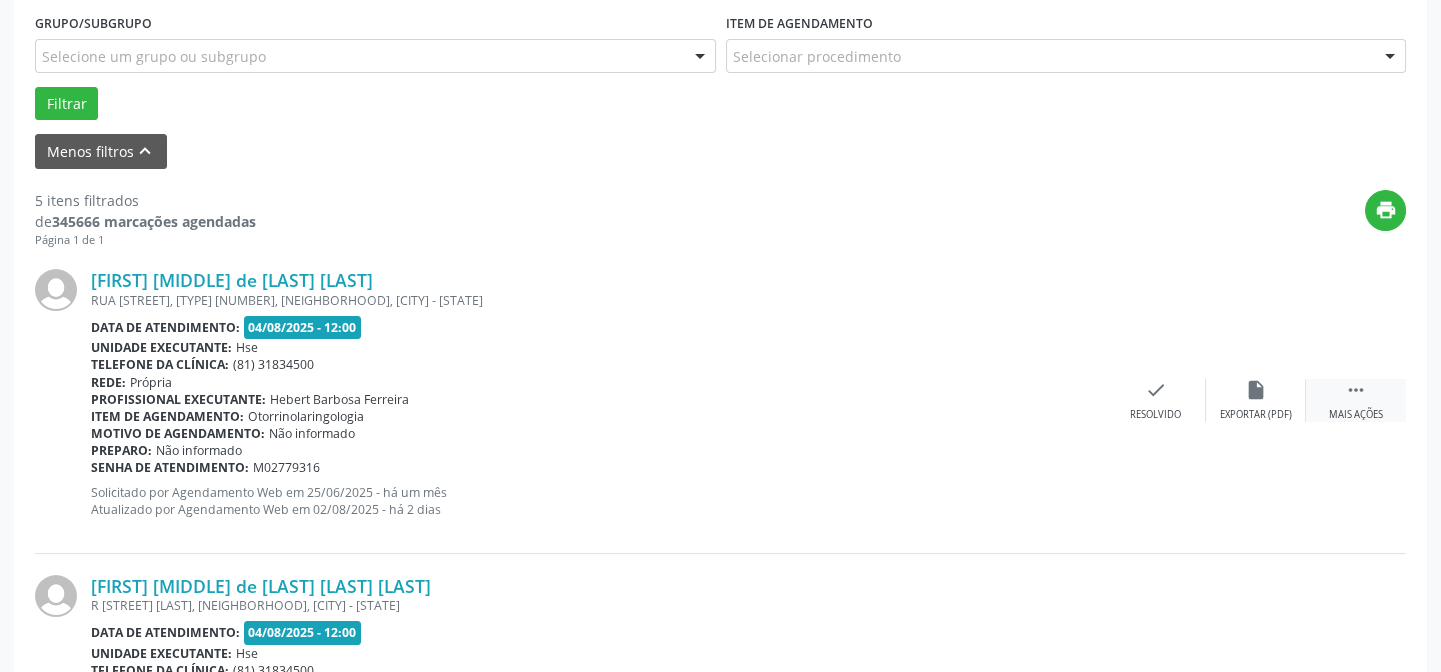 click on "" at bounding box center (1356, 390) 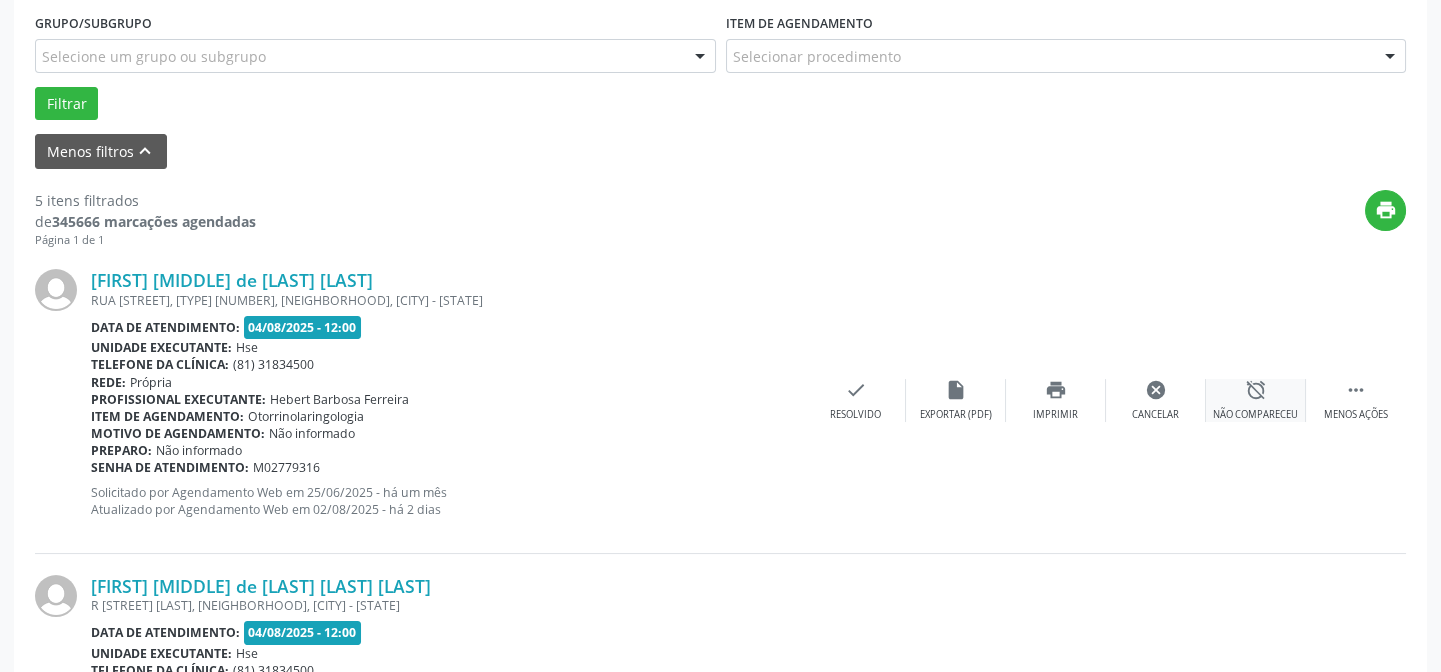 click on "alarm_off" at bounding box center (1256, 390) 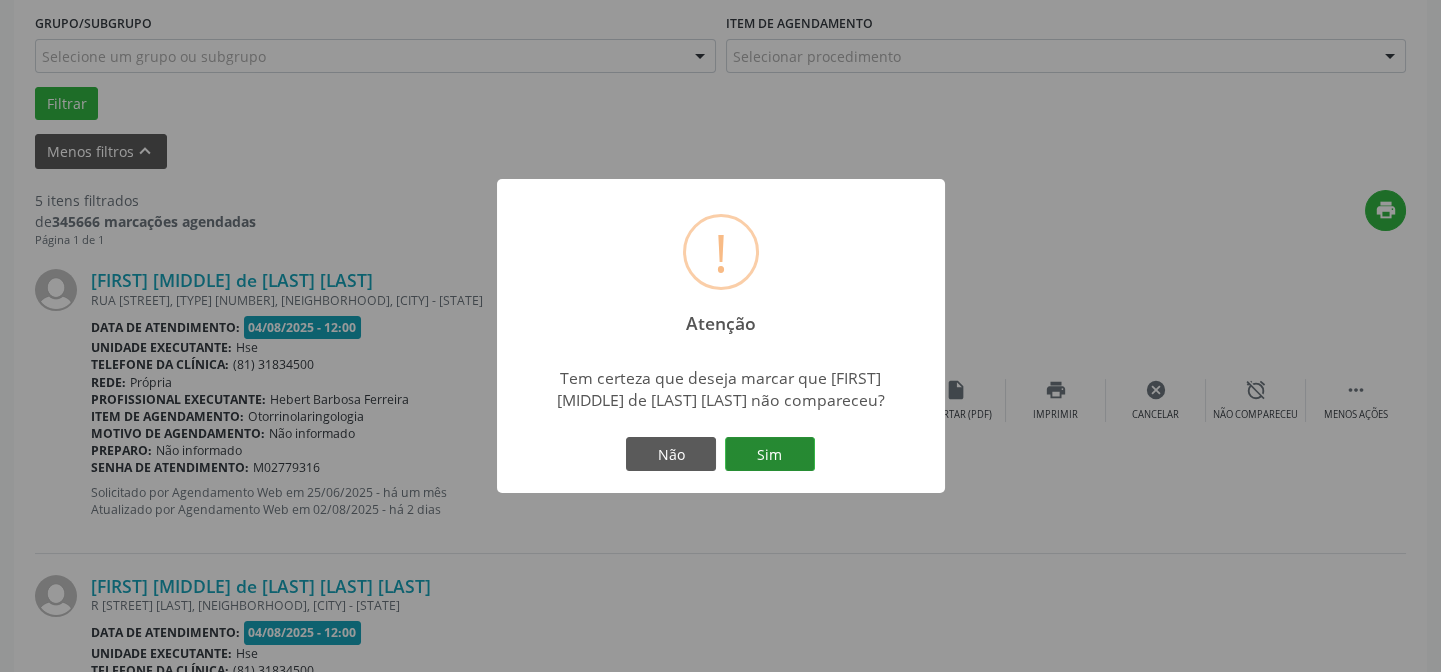 click on "Sim" at bounding box center [770, 454] 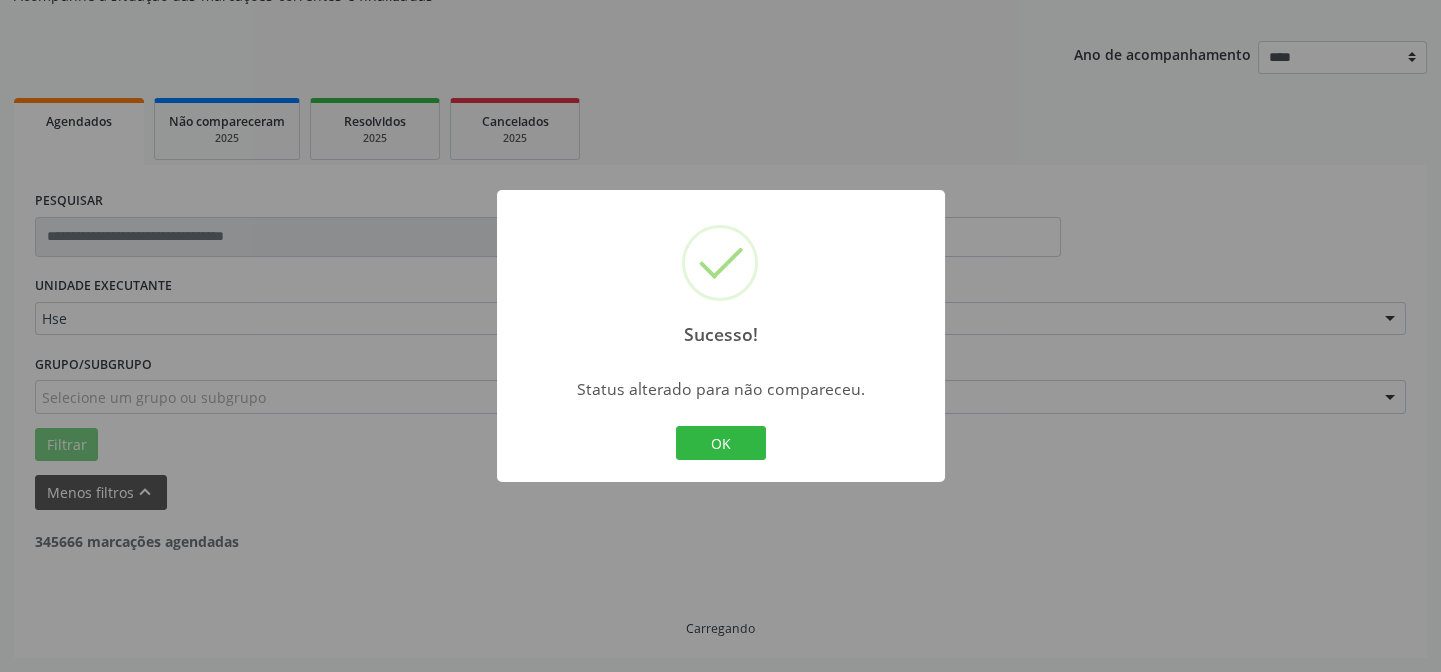 scroll, scrollTop: 200, scrollLeft: 0, axis: vertical 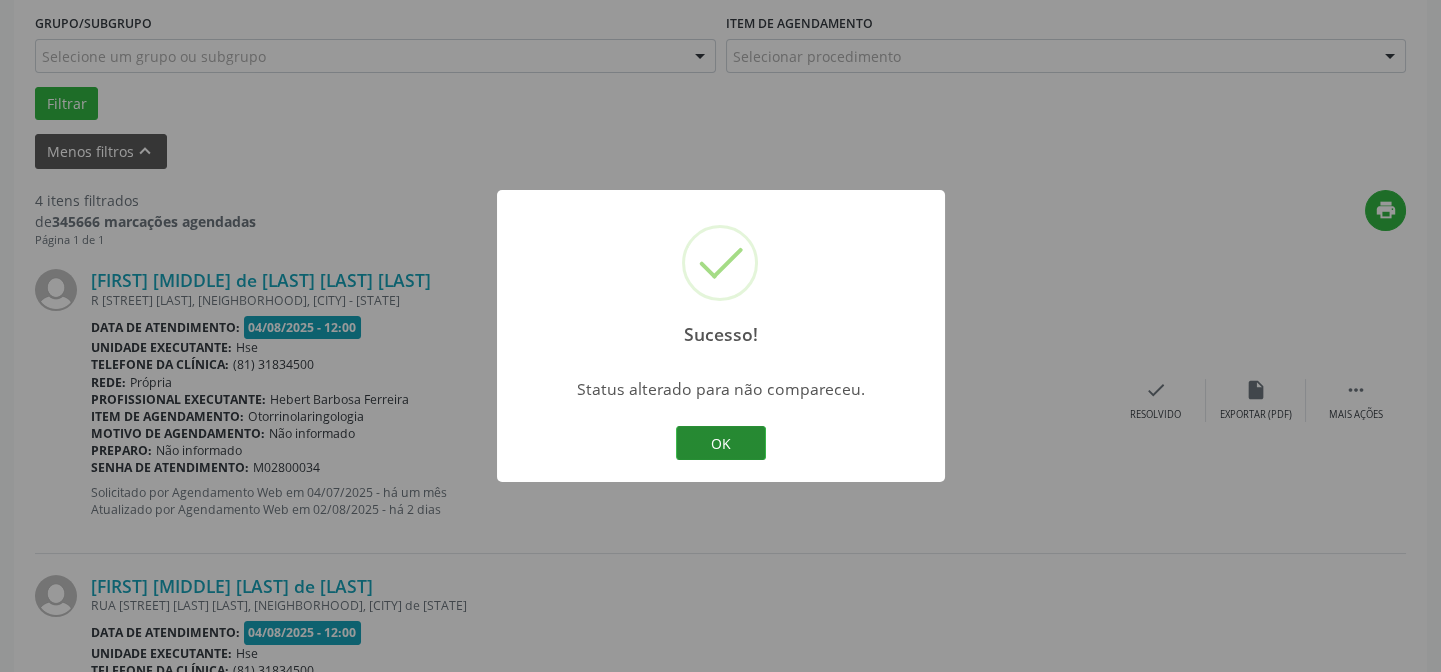 click on "OK" at bounding box center [721, 443] 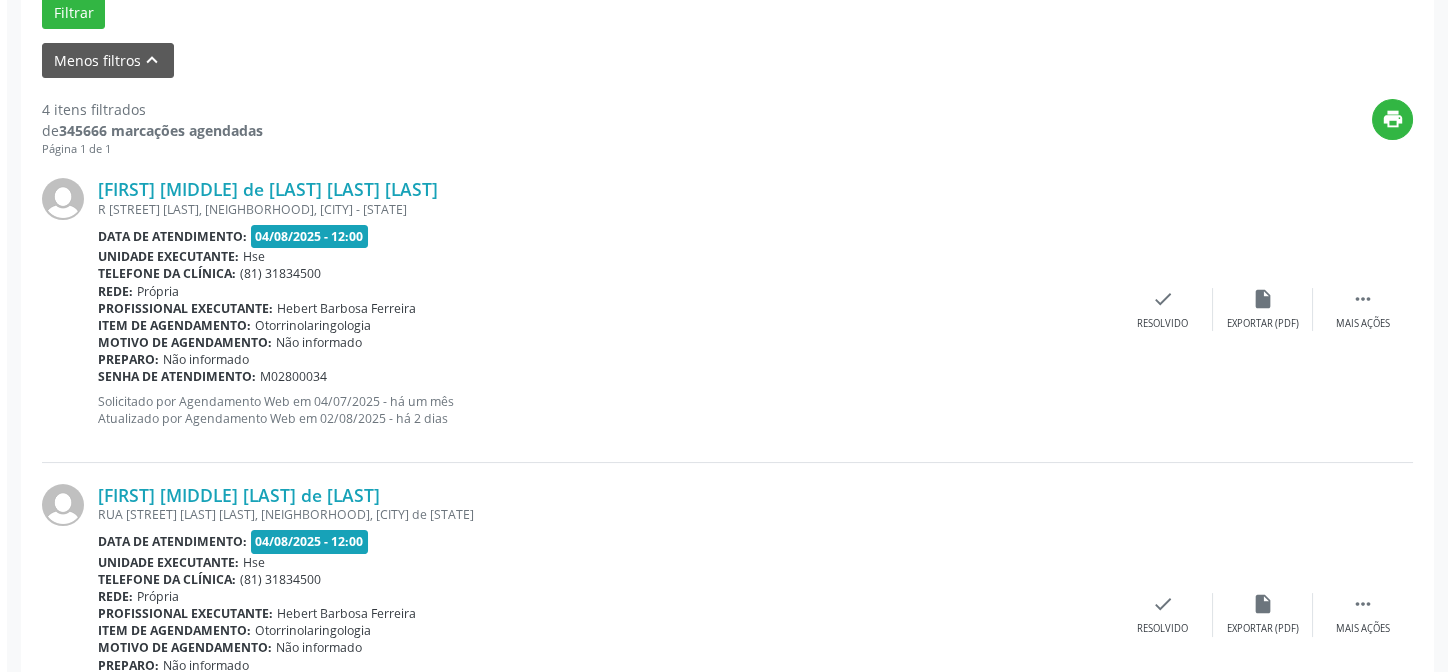 scroll, scrollTop: 542, scrollLeft: 0, axis: vertical 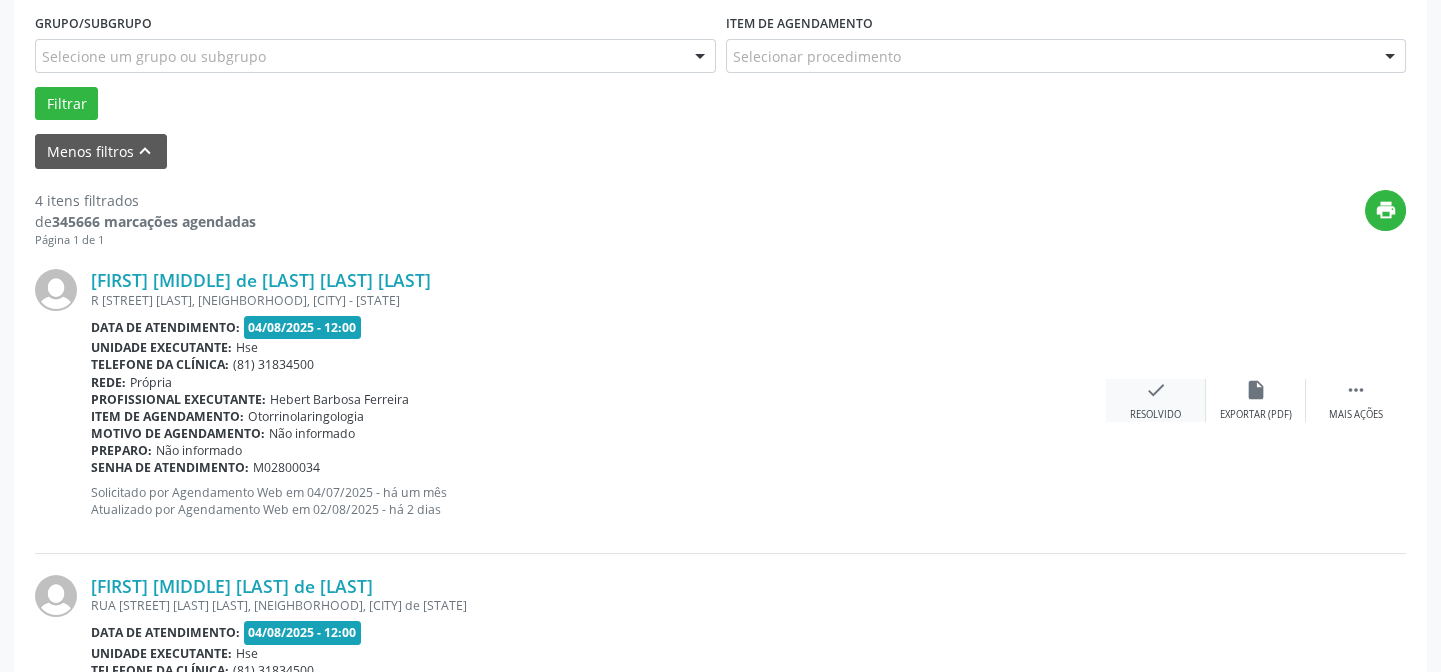 click on "check" at bounding box center [1156, 390] 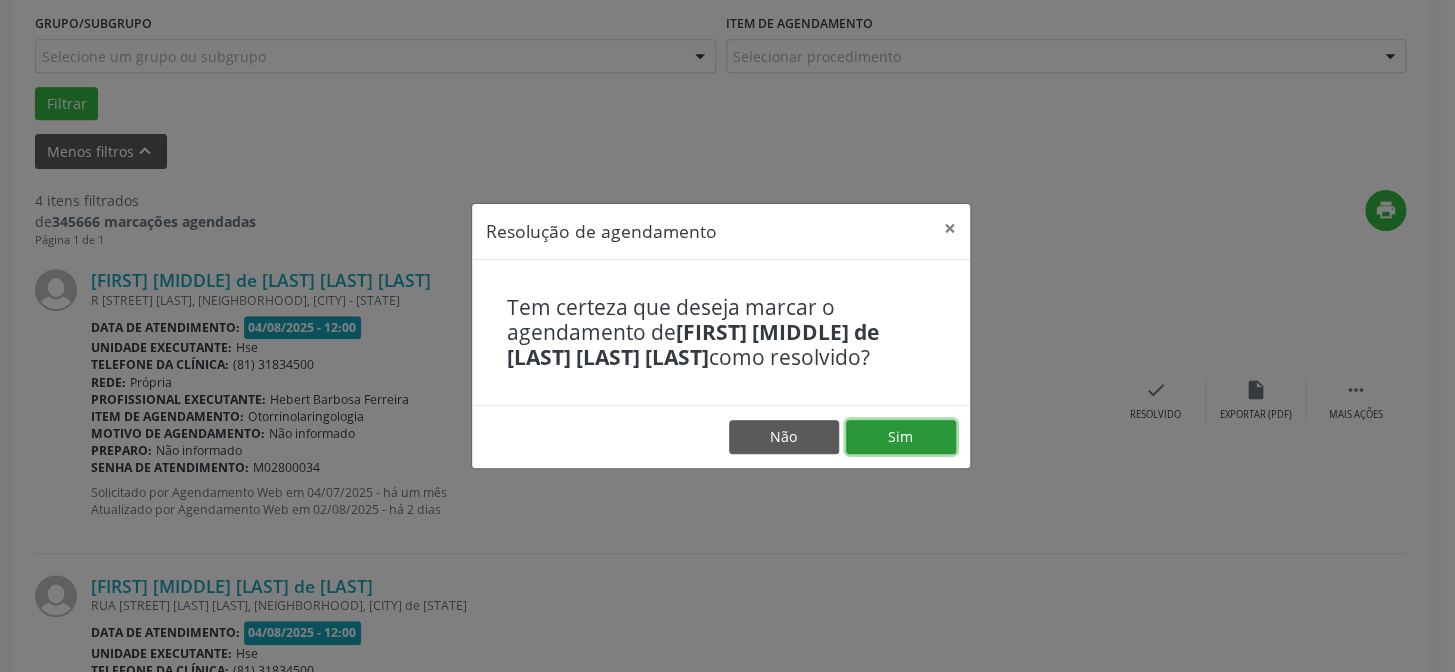 click on "Sim" at bounding box center (901, 437) 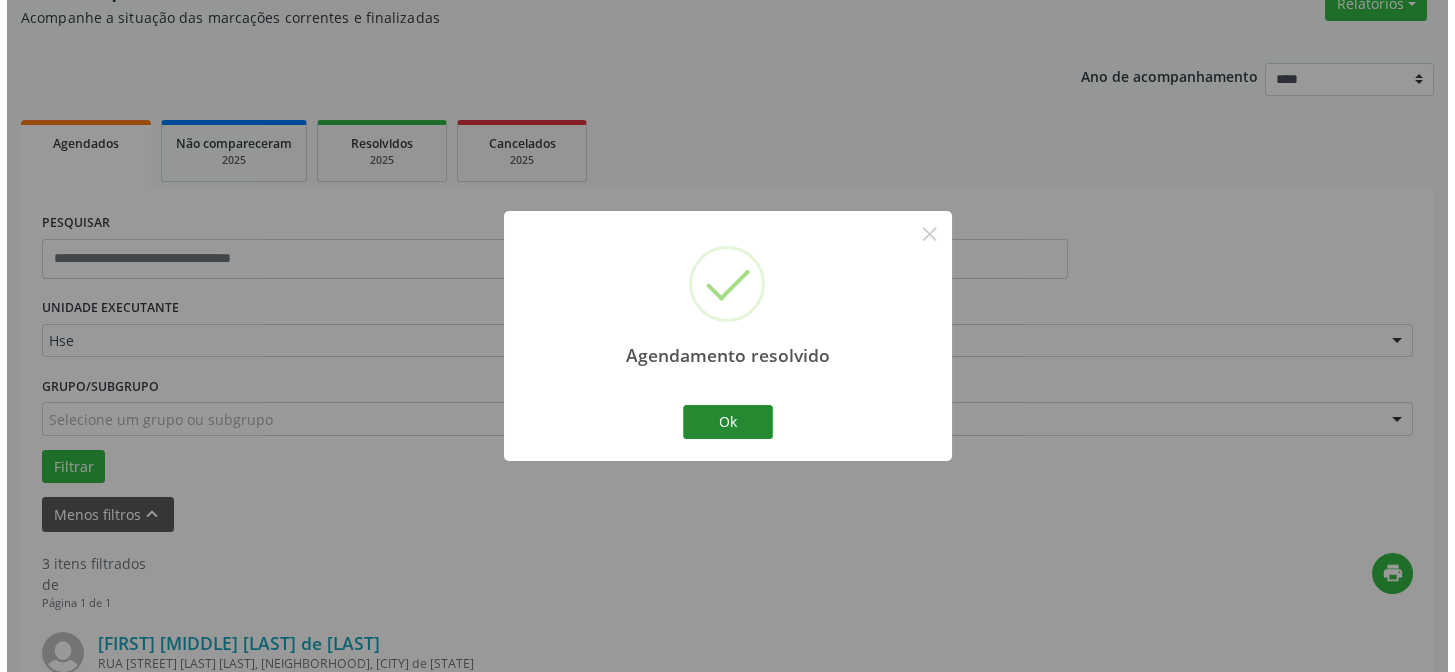 scroll, scrollTop: 542, scrollLeft: 0, axis: vertical 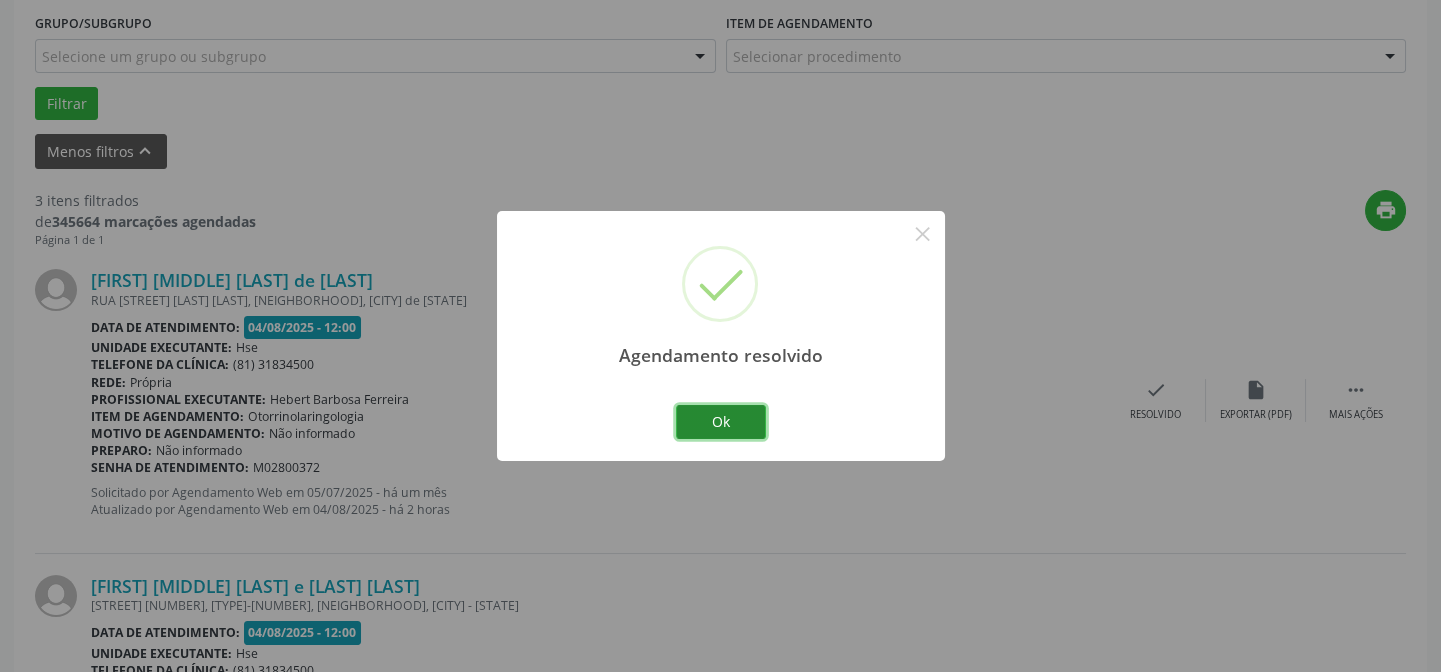 click on "Ok" at bounding box center (721, 422) 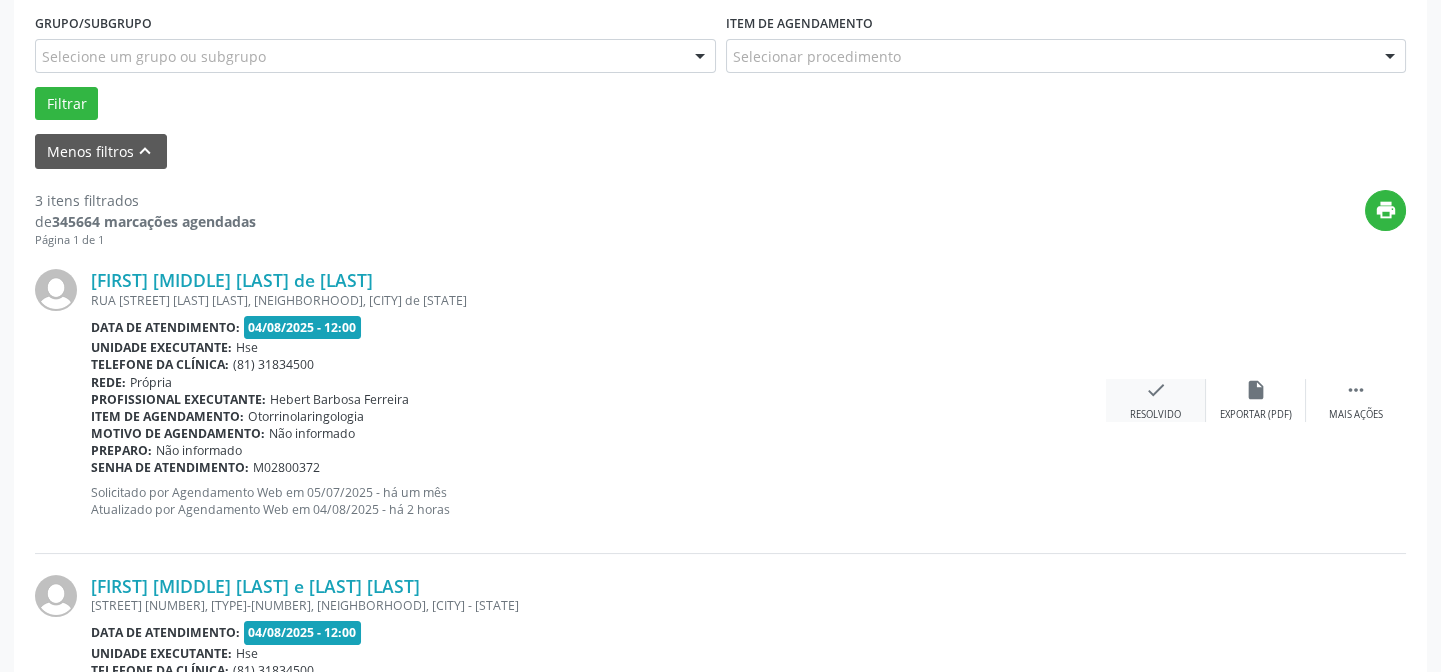 click on "check" at bounding box center (1156, 390) 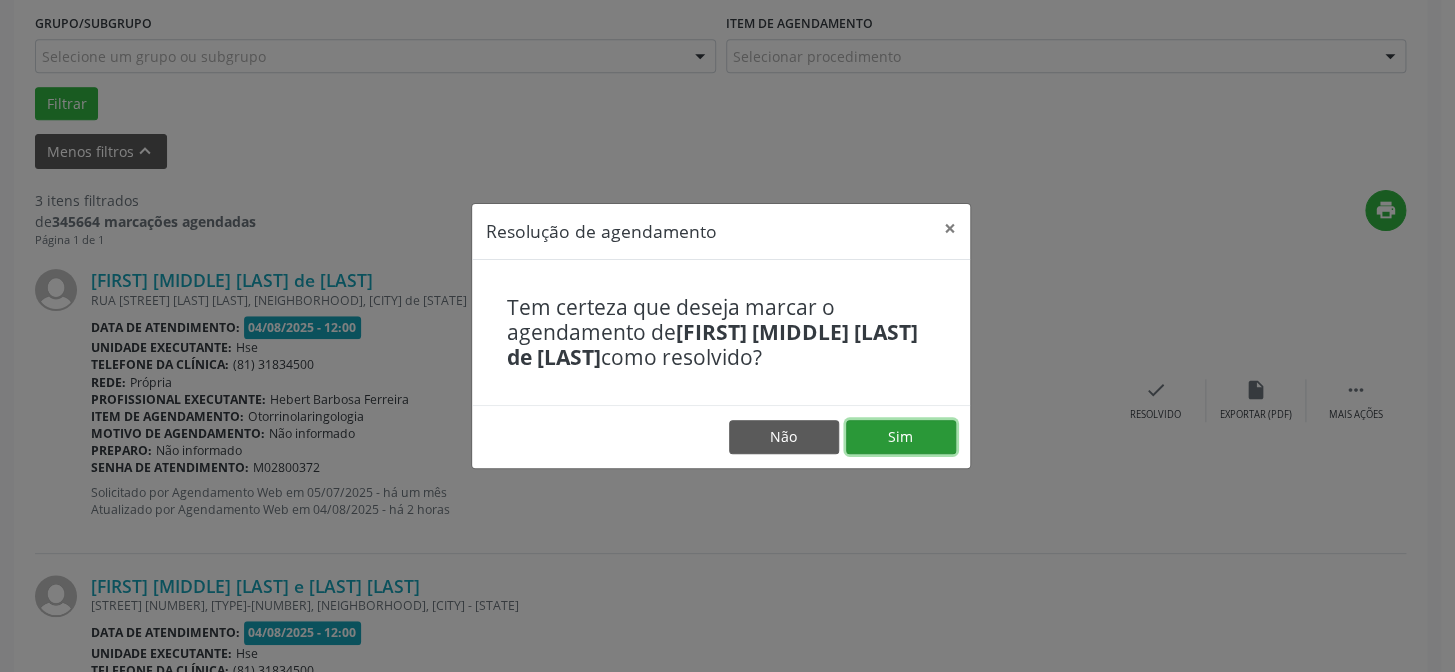 click on "Sim" at bounding box center [901, 437] 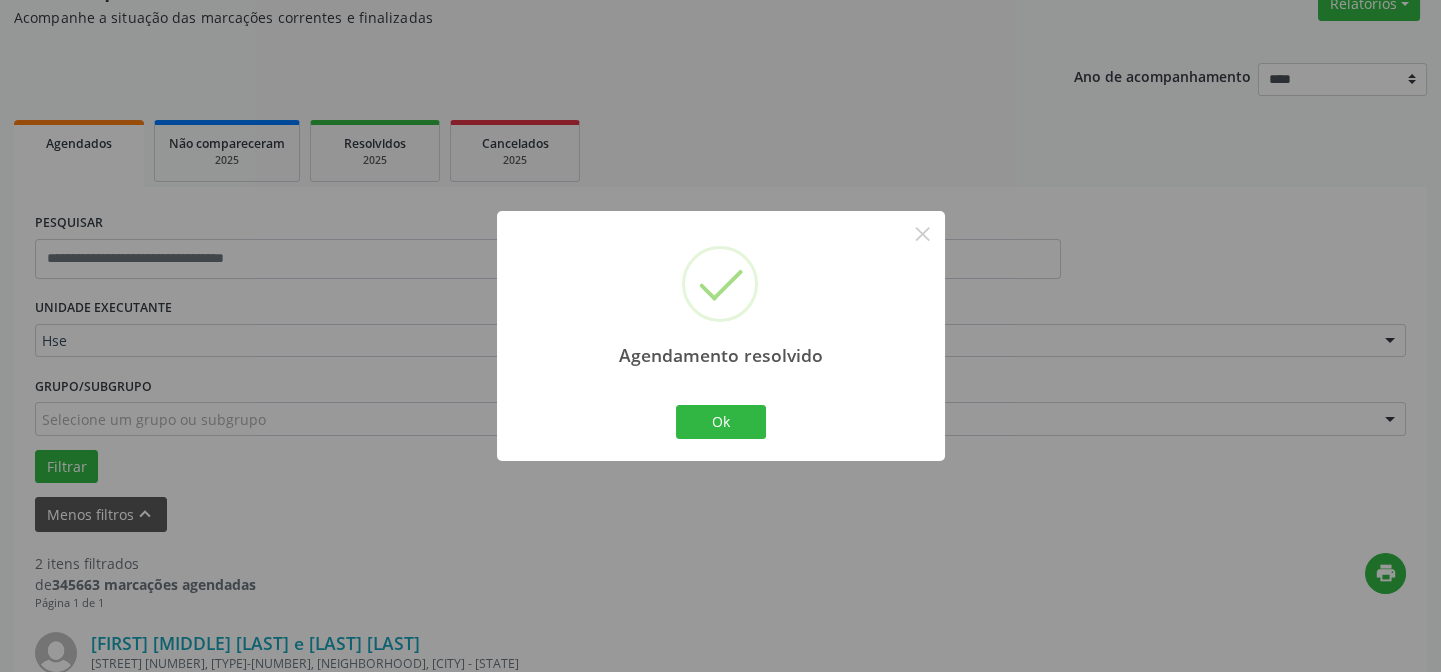 scroll, scrollTop: 542, scrollLeft: 0, axis: vertical 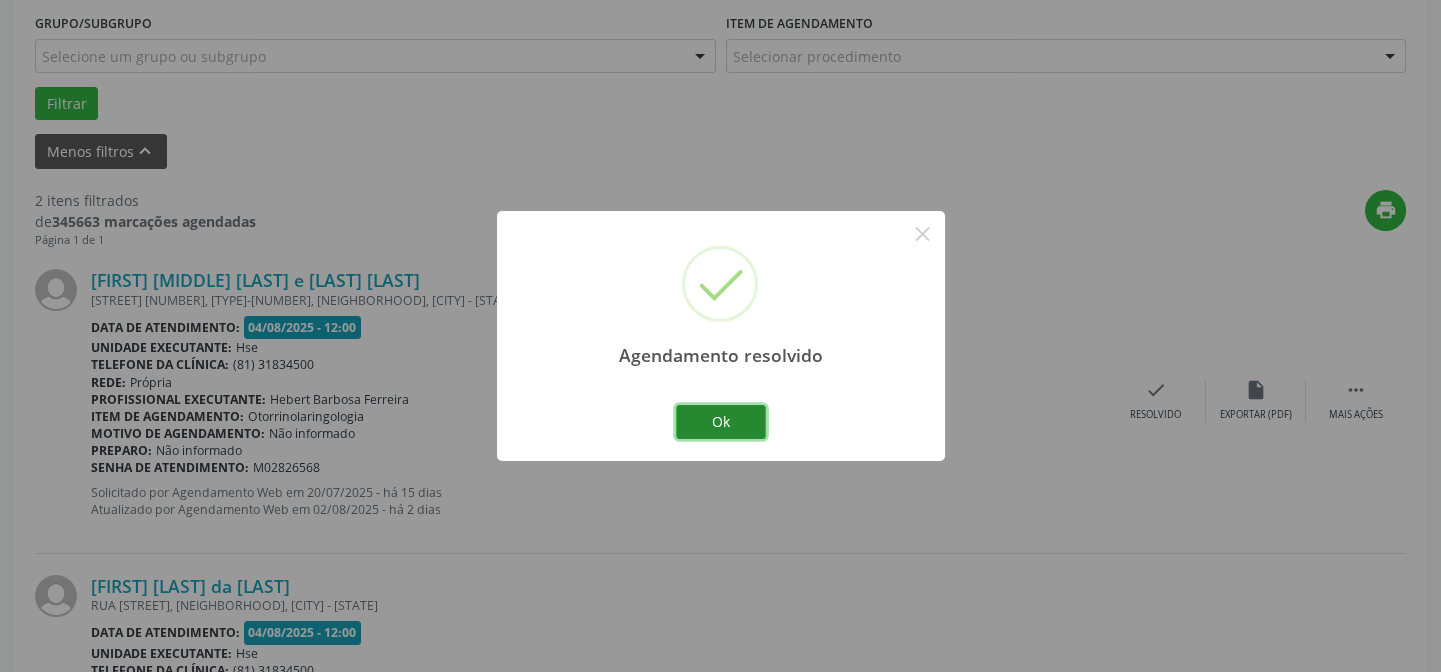 click on "Ok" at bounding box center (721, 422) 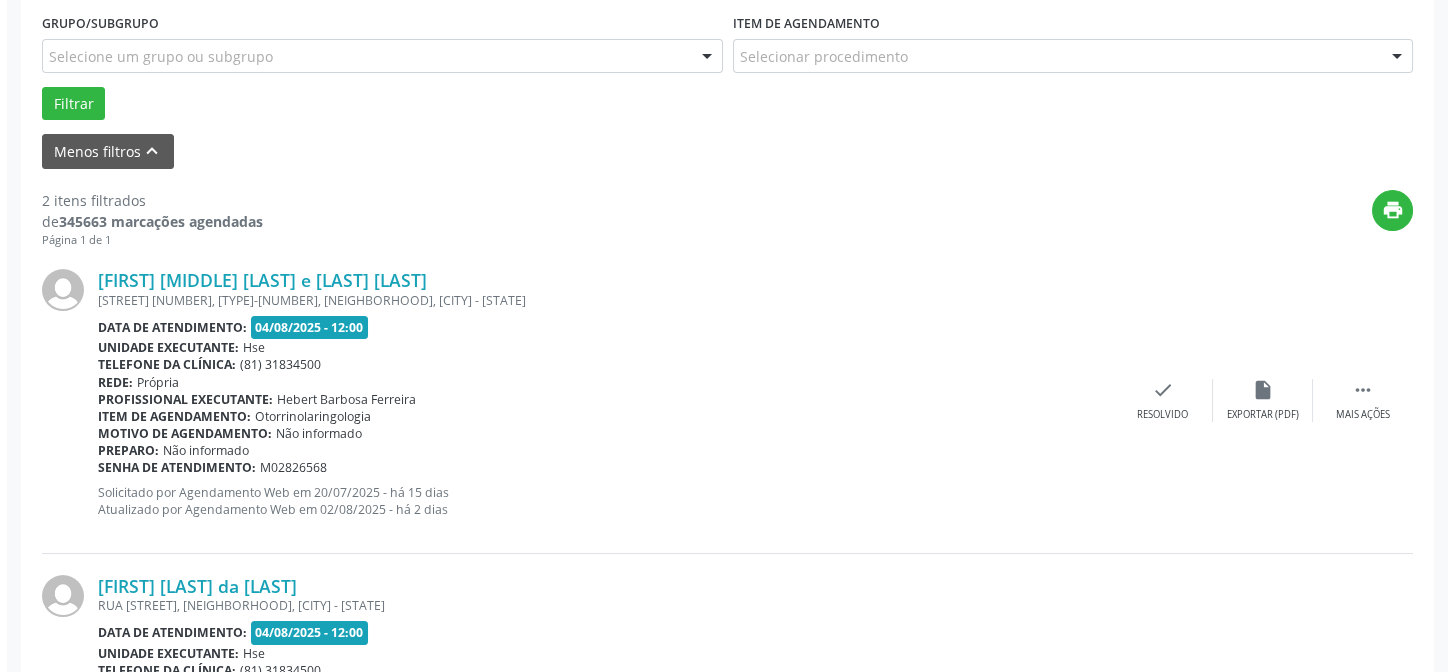 scroll, scrollTop: 633, scrollLeft: 0, axis: vertical 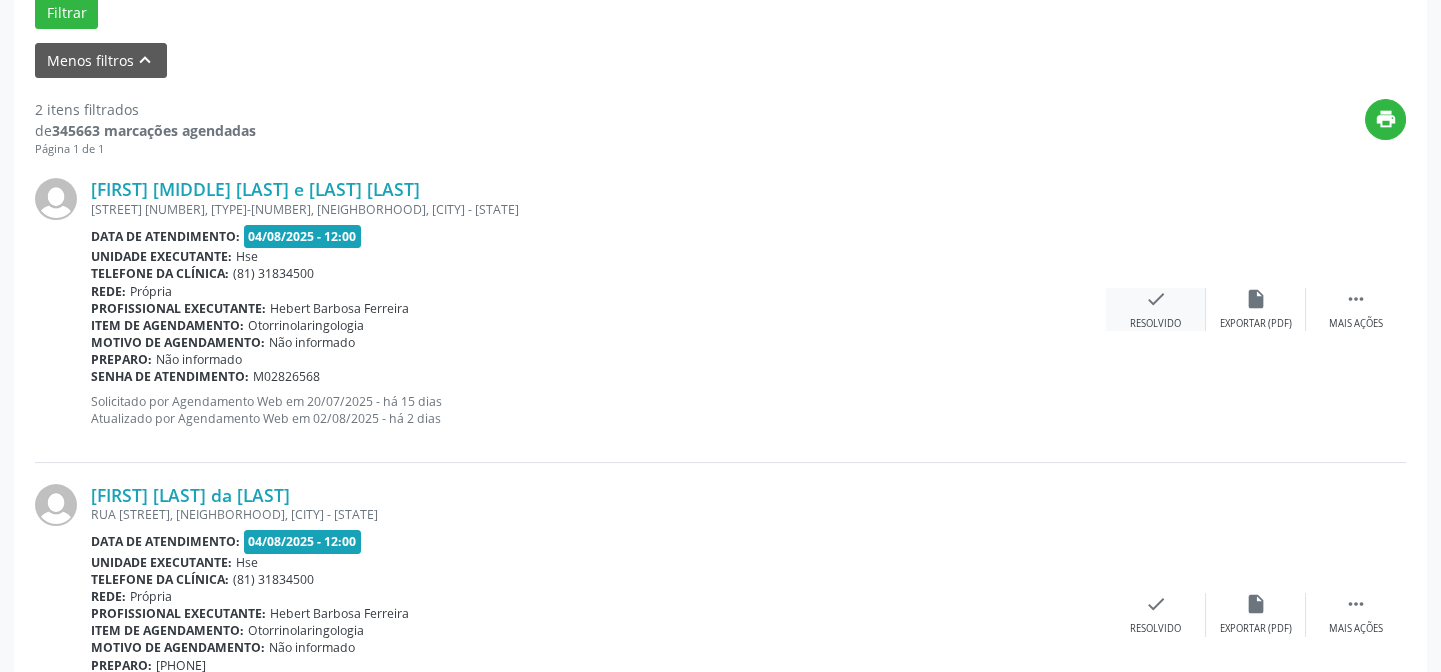 click on "check" at bounding box center [1156, 299] 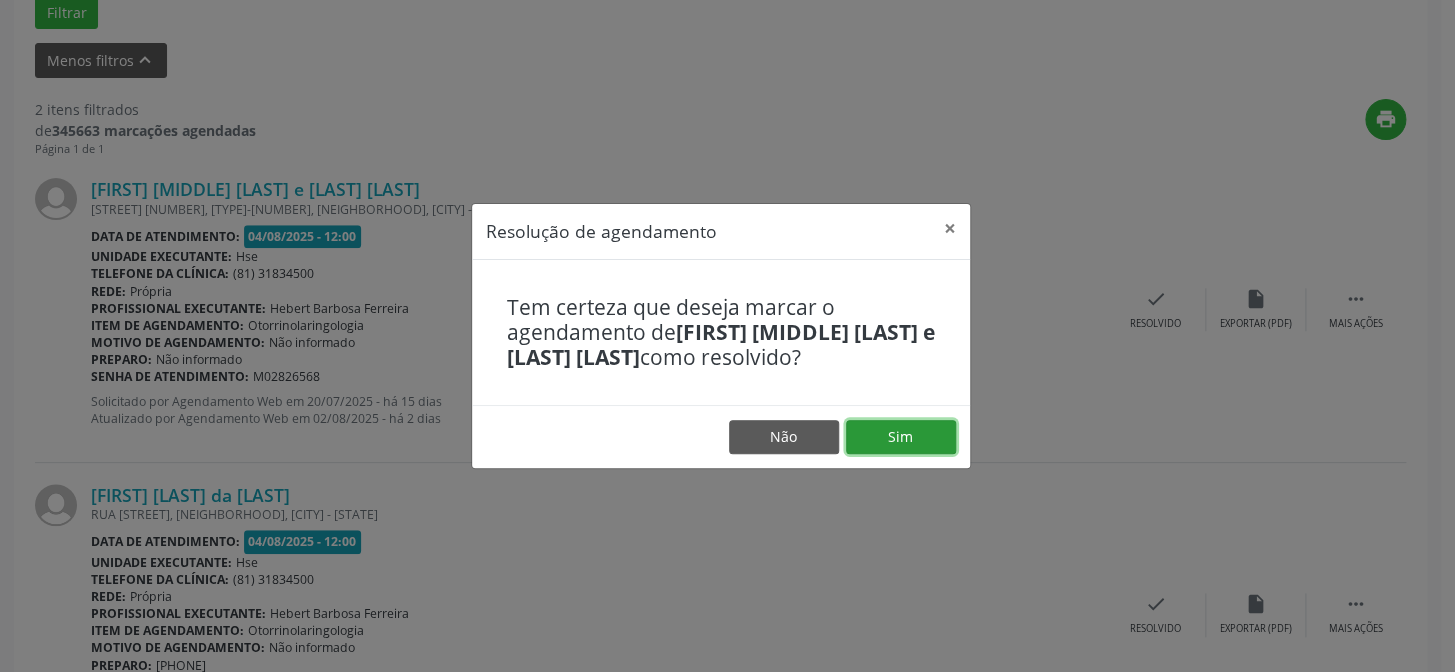 click on "Sim" at bounding box center (901, 437) 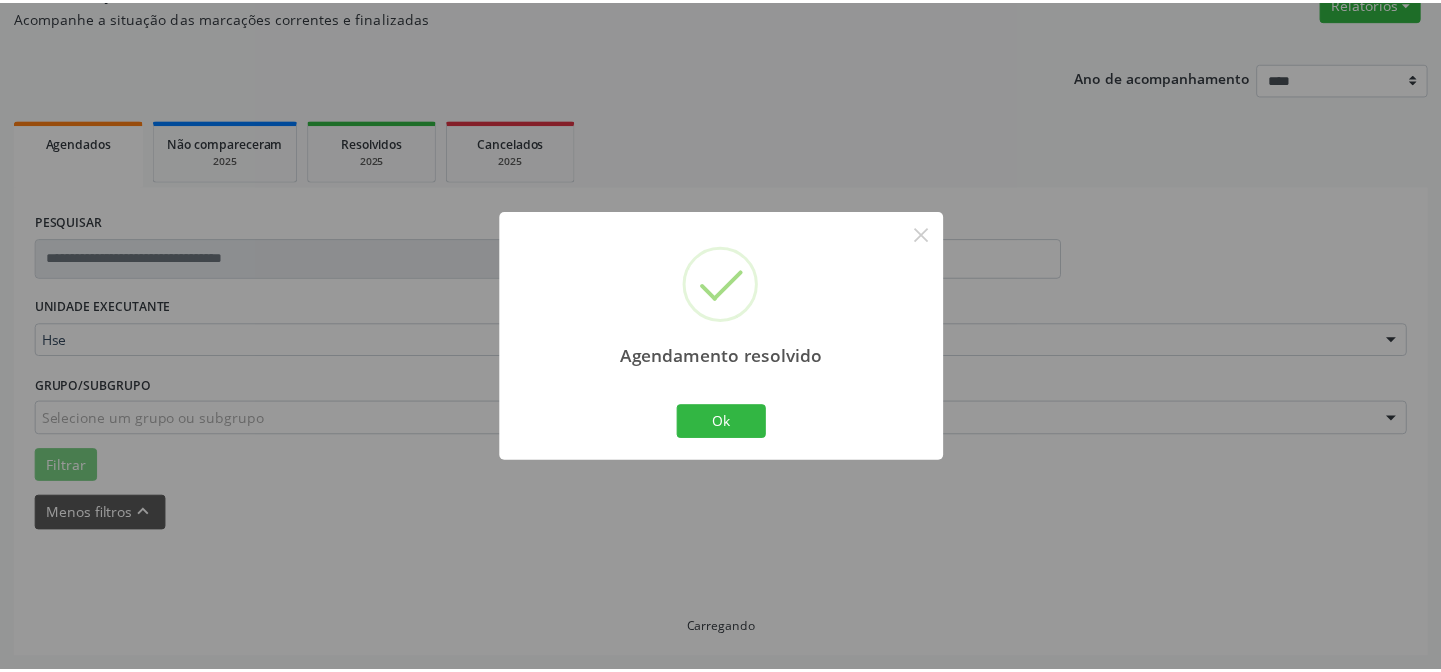 scroll, scrollTop: 179, scrollLeft: 0, axis: vertical 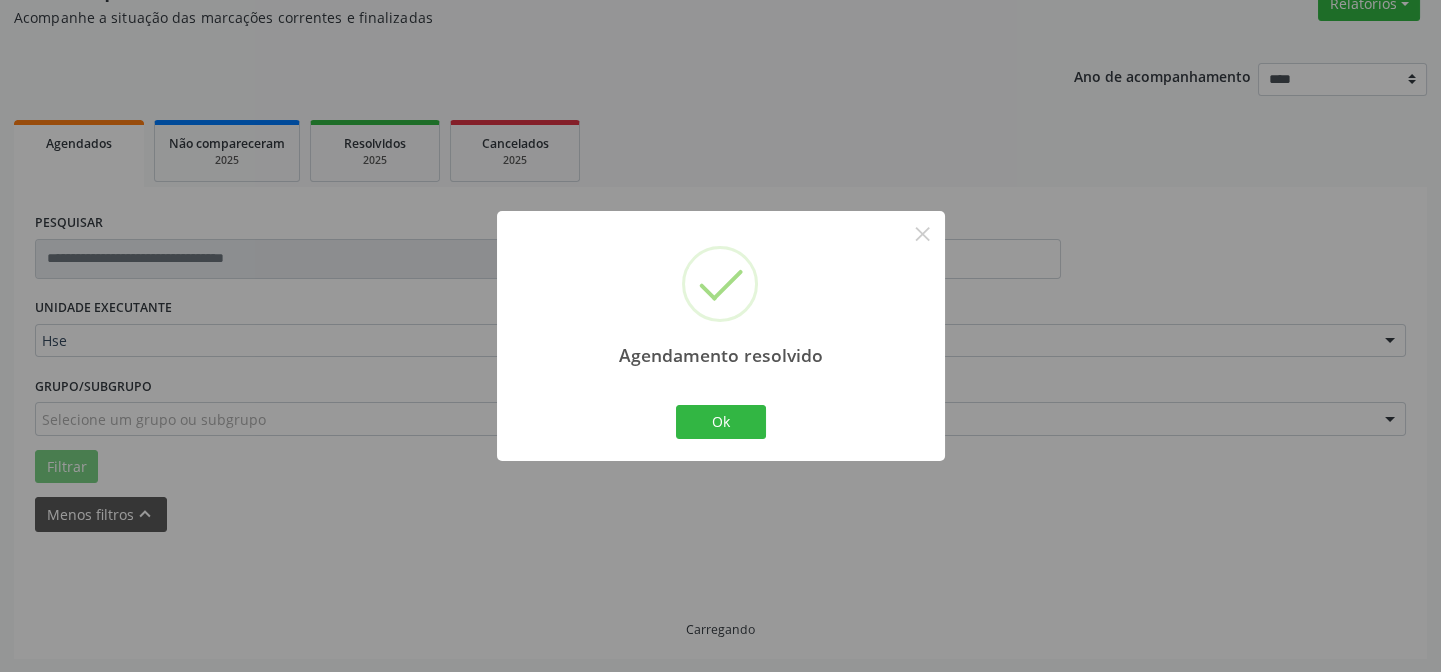 click on "Agendamento resolvido × Ok Cancel" at bounding box center (721, 335) 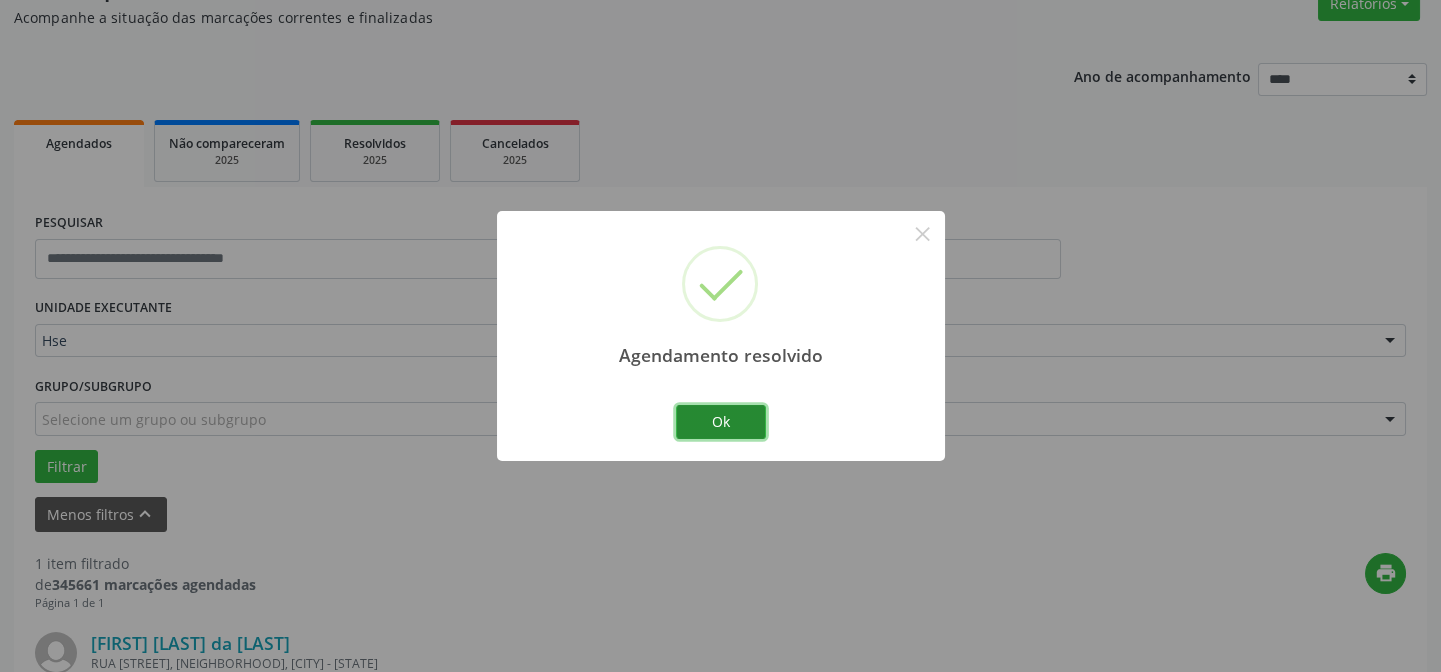 click on "Ok" at bounding box center [721, 422] 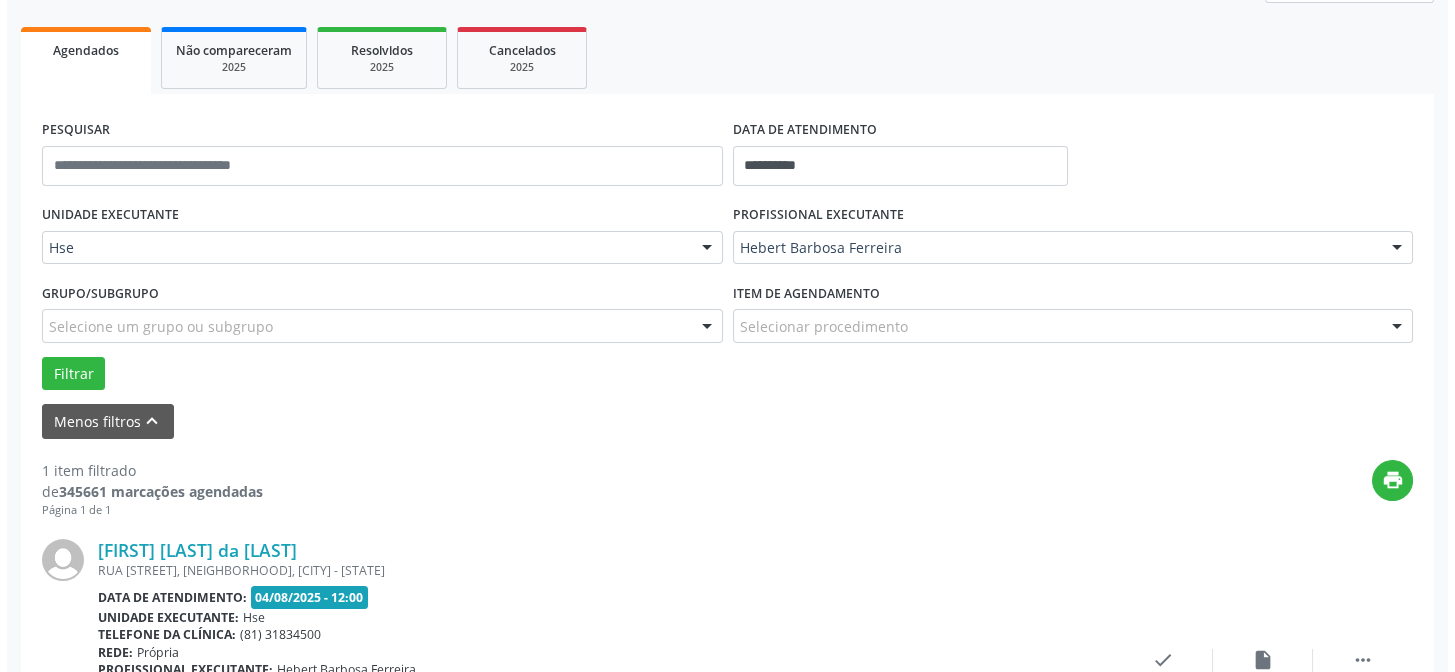scroll, scrollTop: 457, scrollLeft: 0, axis: vertical 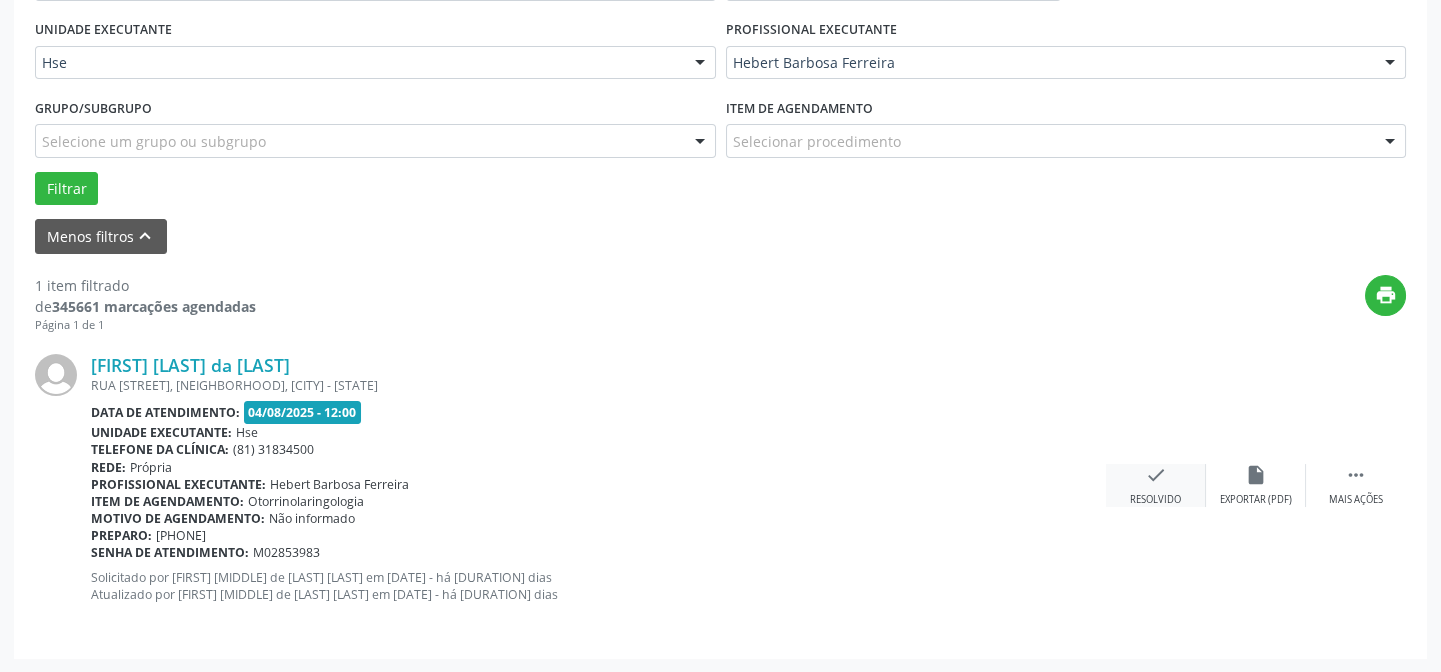 click on "check" at bounding box center [1156, 475] 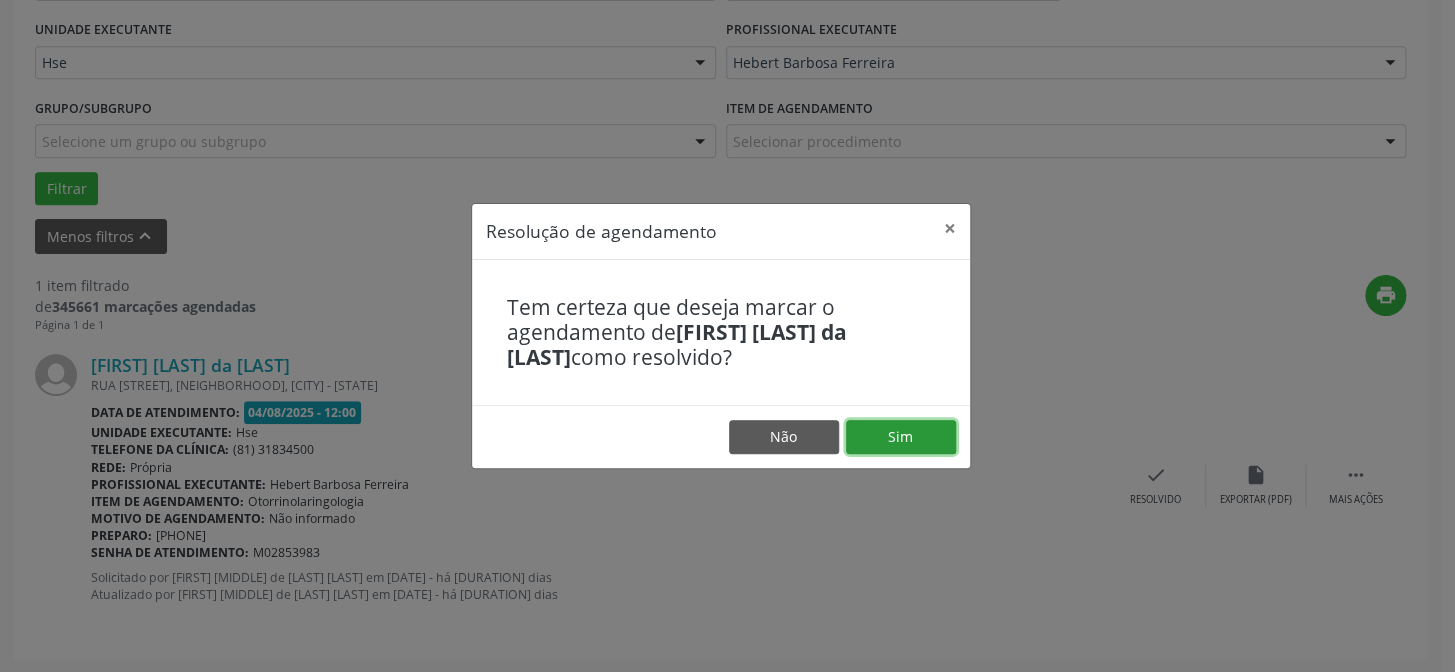 click on "Sim" at bounding box center [901, 437] 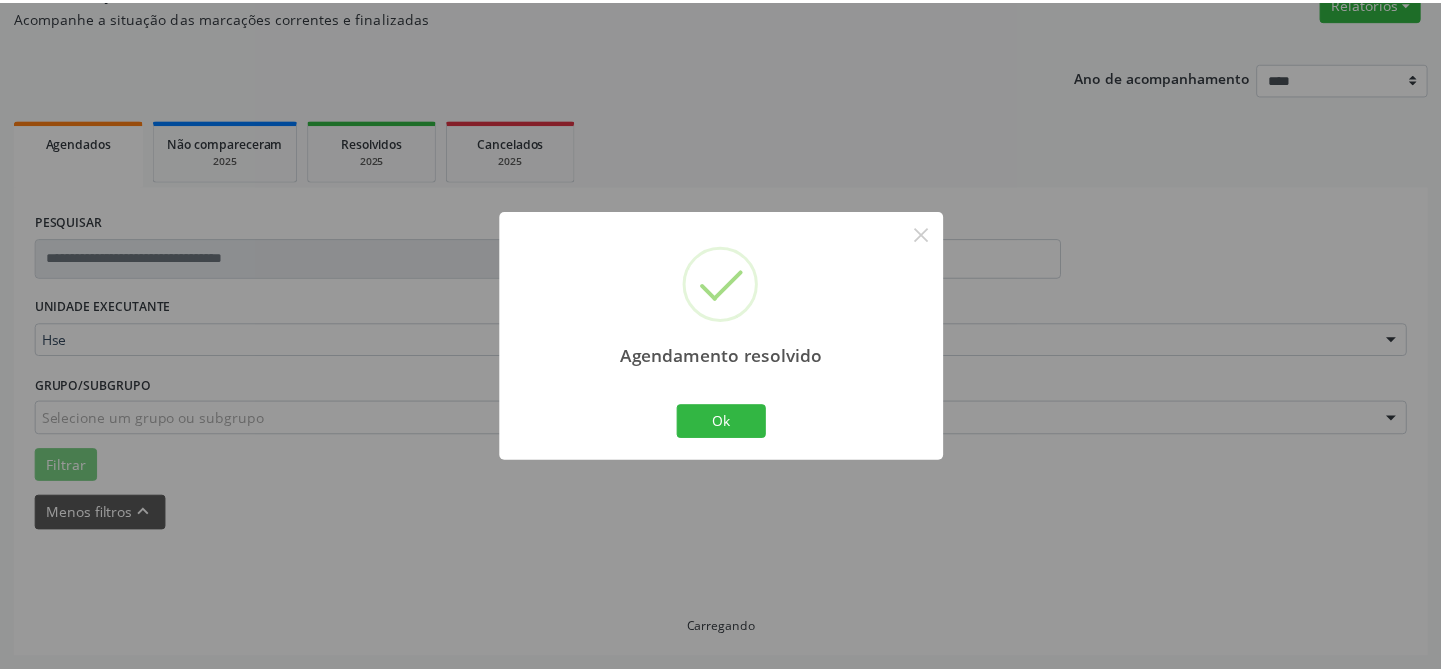 scroll, scrollTop: 179, scrollLeft: 0, axis: vertical 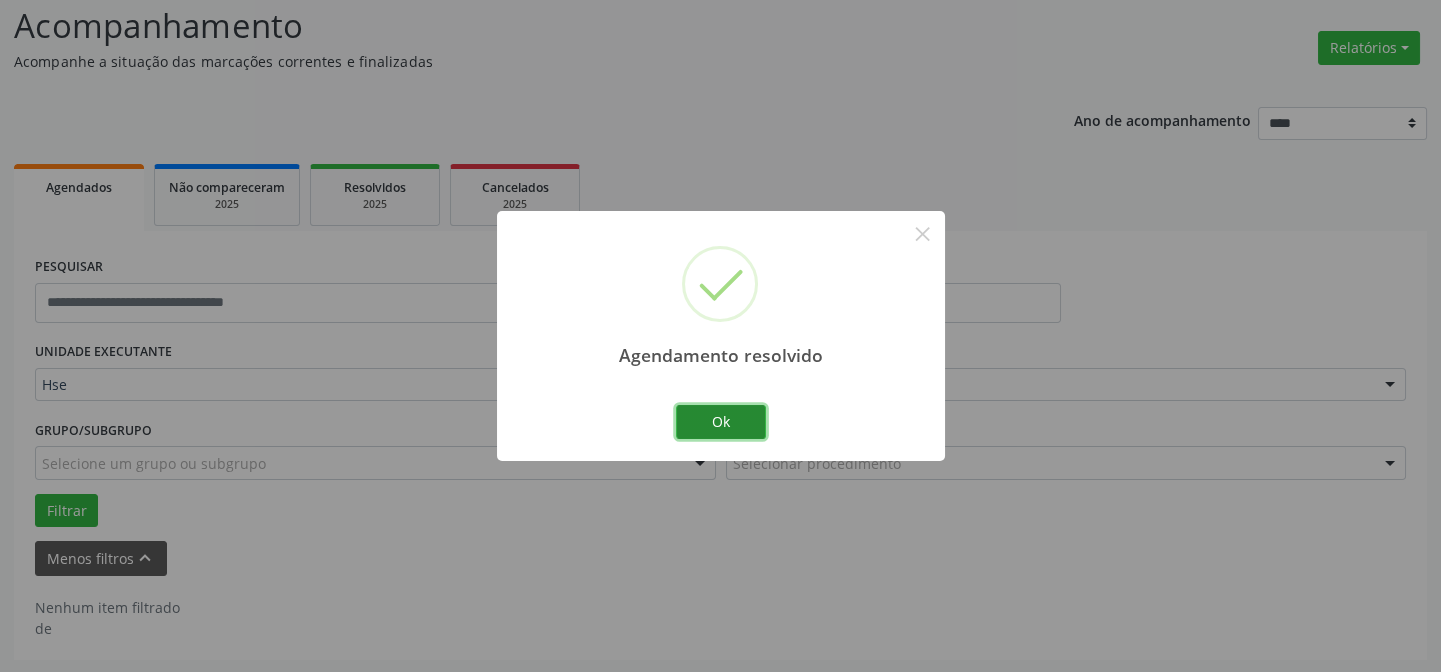 click on "Ok" at bounding box center (721, 422) 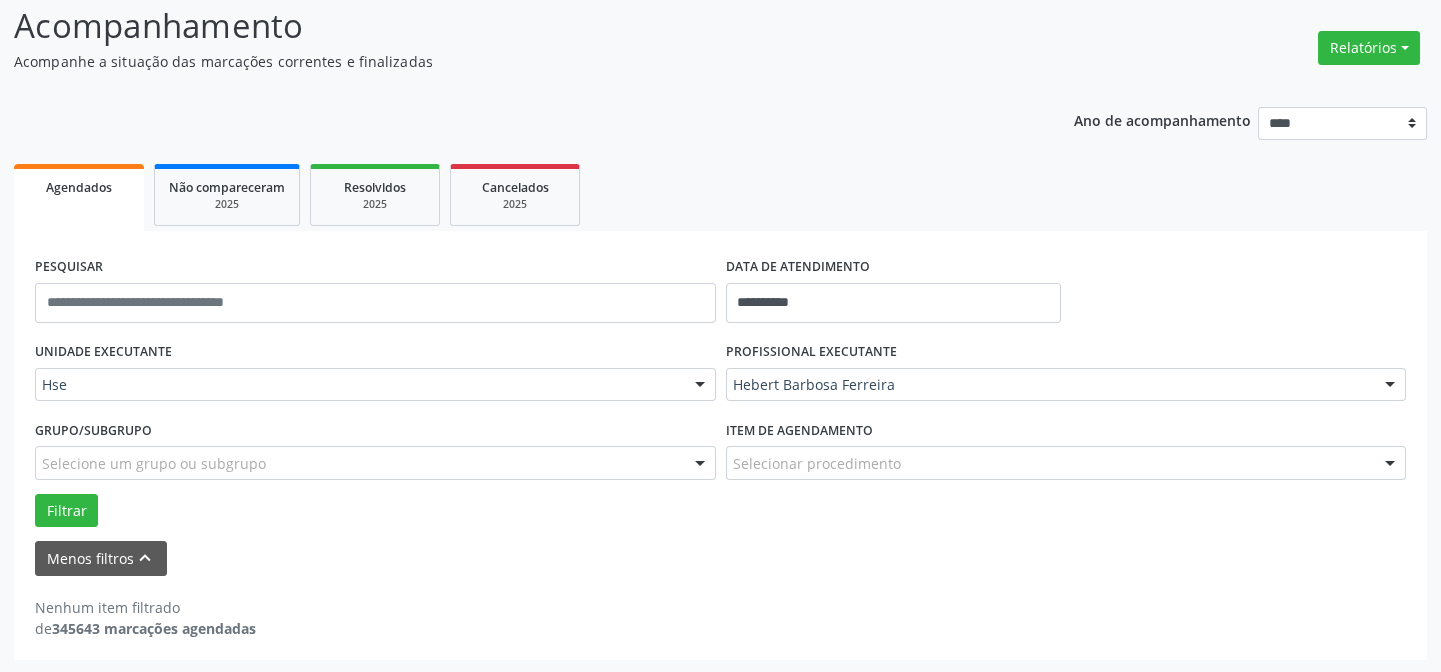 scroll, scrollTop: 0, scrollLeft: 0, axis: both 